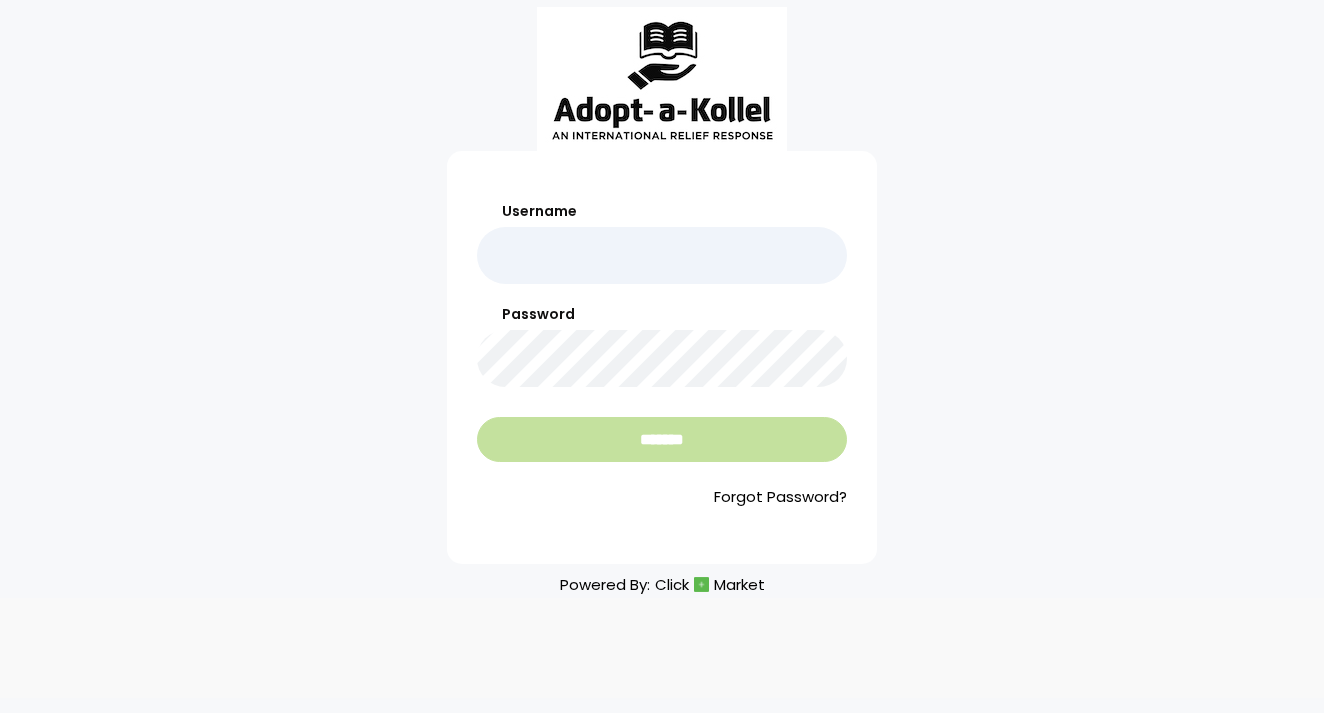 scroll, scrollTop: 0, scrollLeft: 0, axis: both 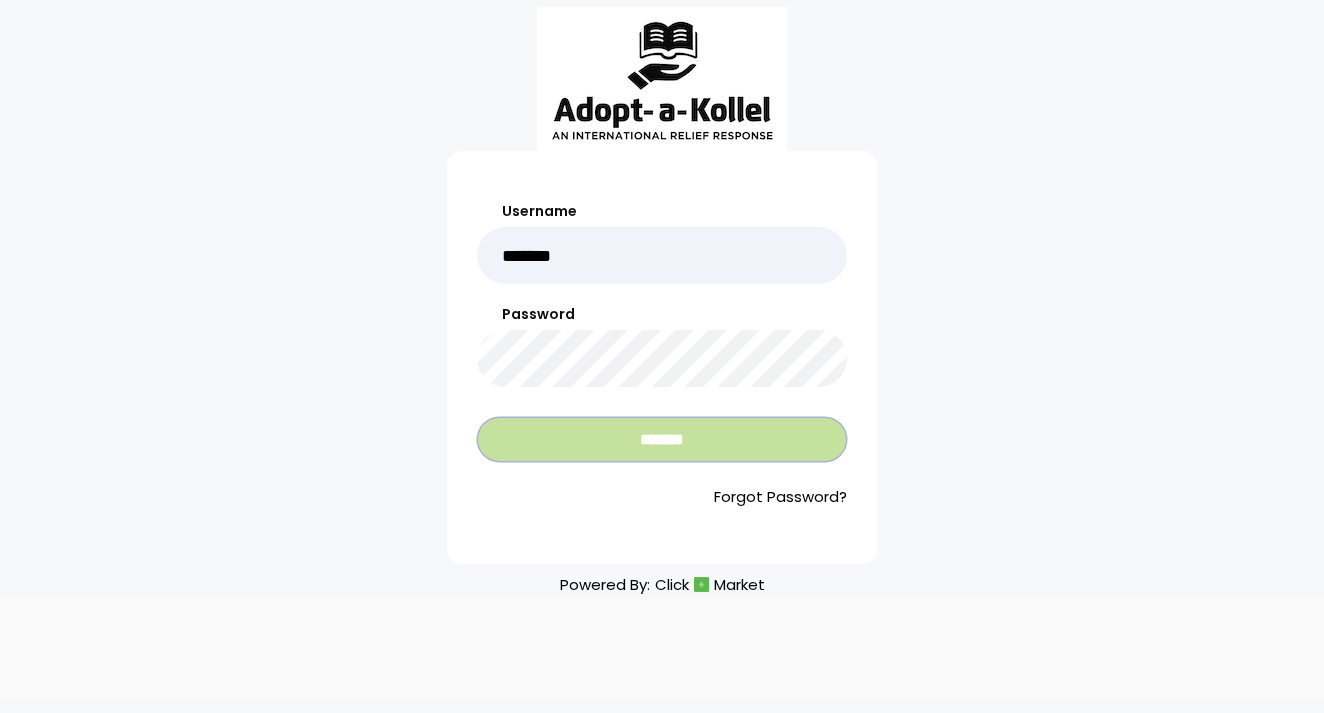 click on "*******" at bounding box center [662, 439] 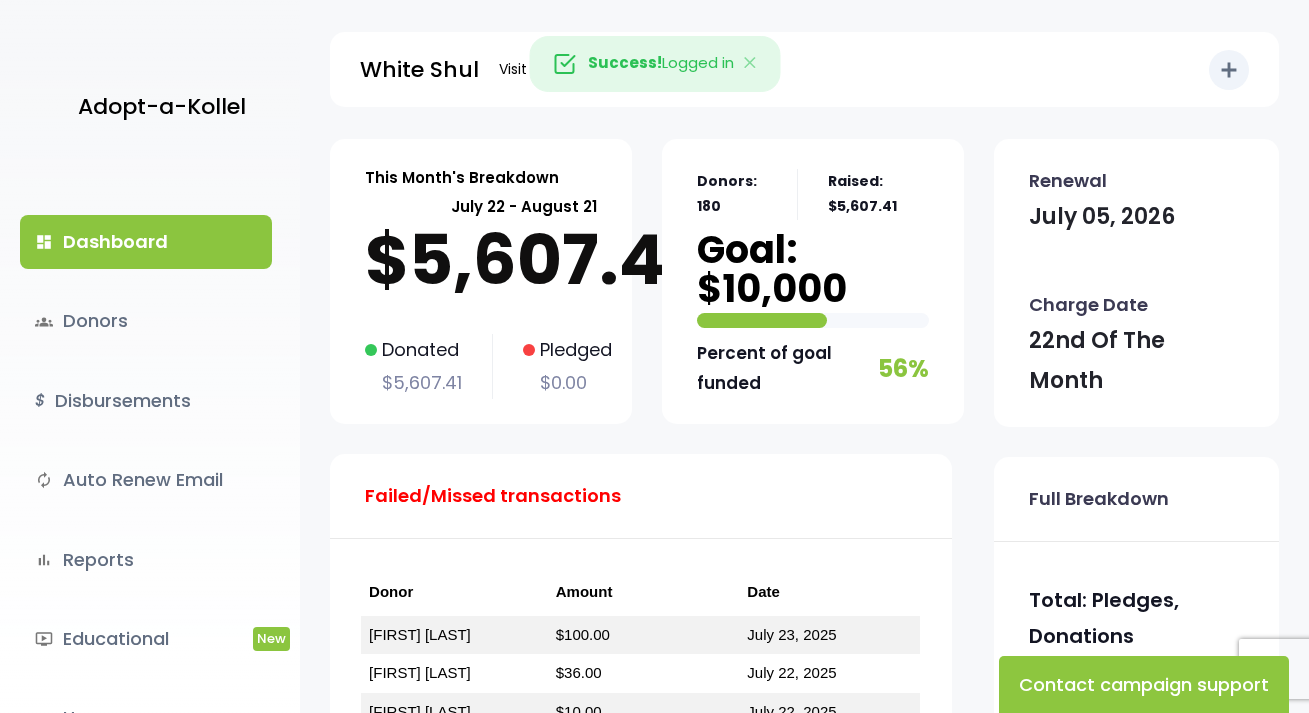 scroll, scrollTop: 0, scrollLeft: 0, axis: both 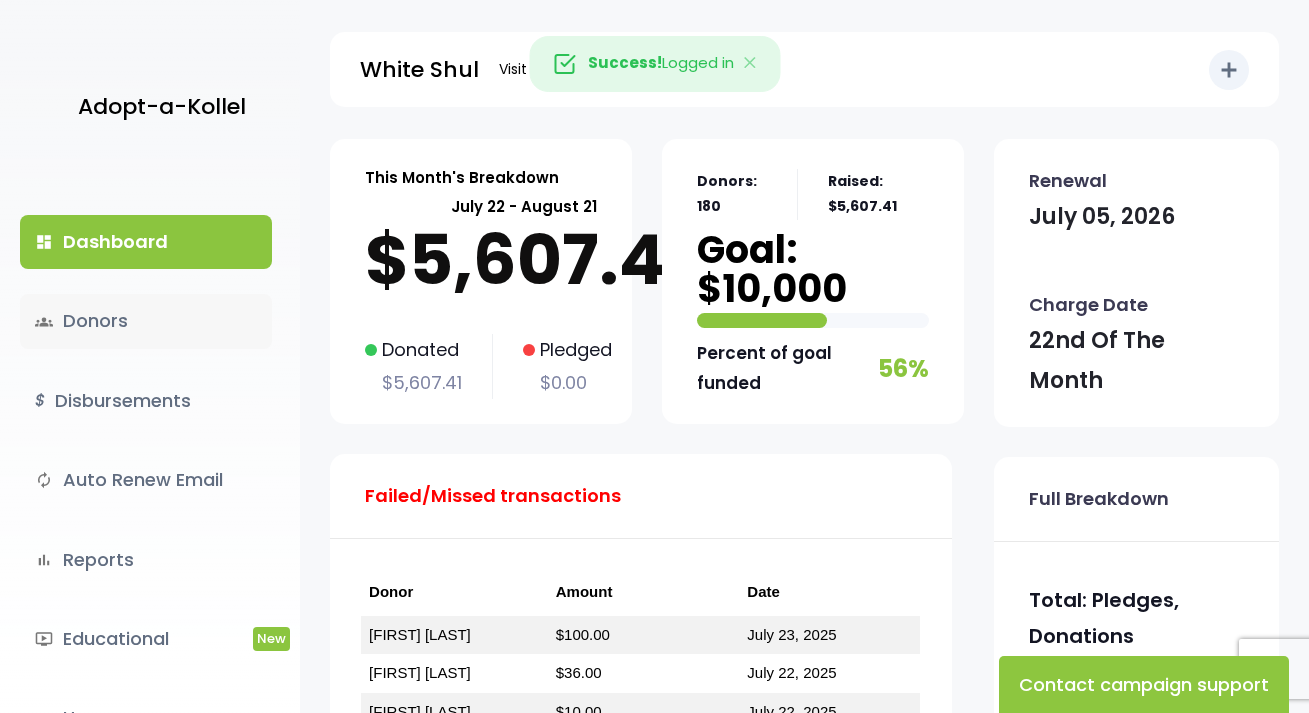 click on "groups Donors" at bounding box center (146, 321) 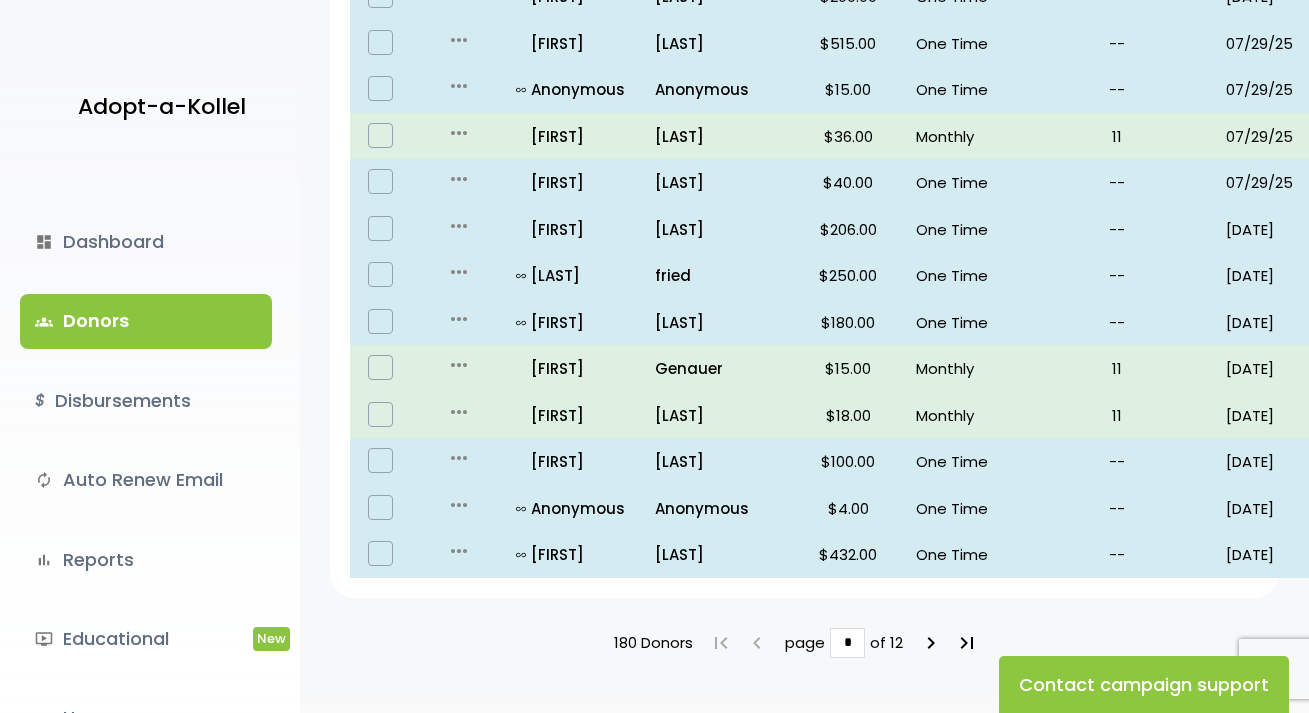scroll, scrollTop: 1300, scrollLeft: 0, axis: vertical 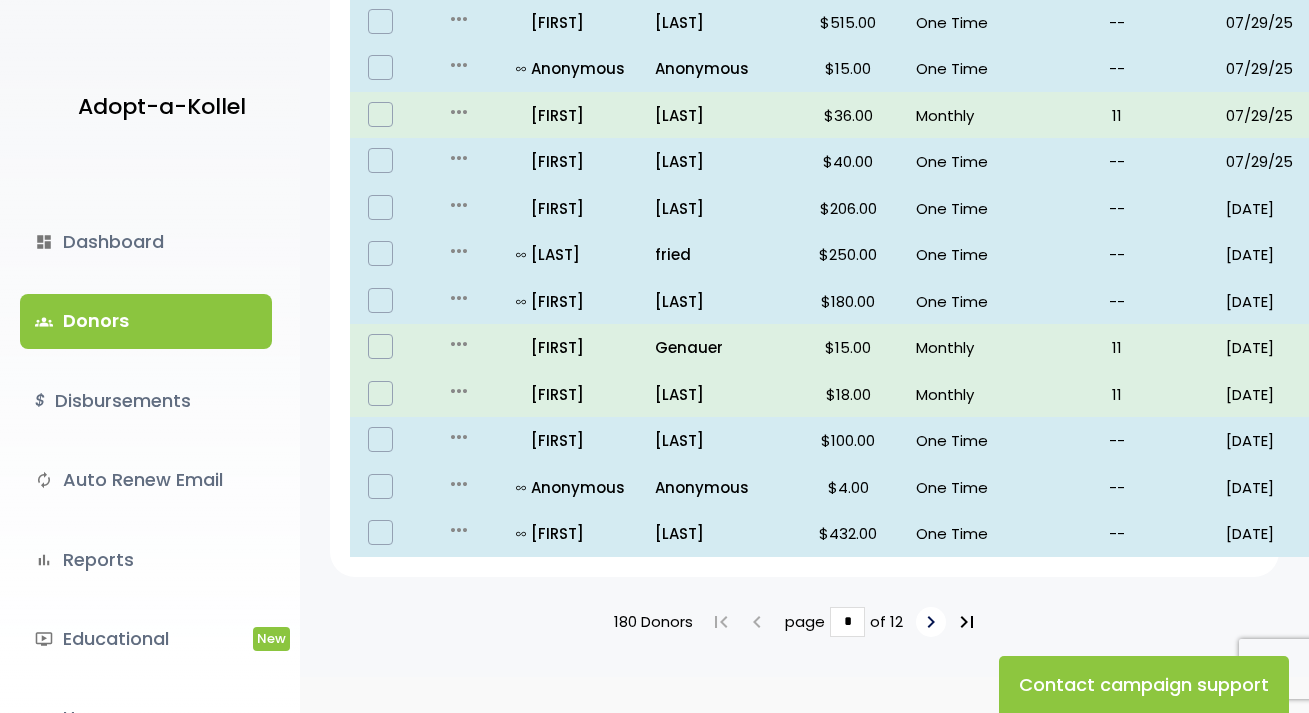 click on "keyboard_arrow_right" at bounding box center (931, 622) 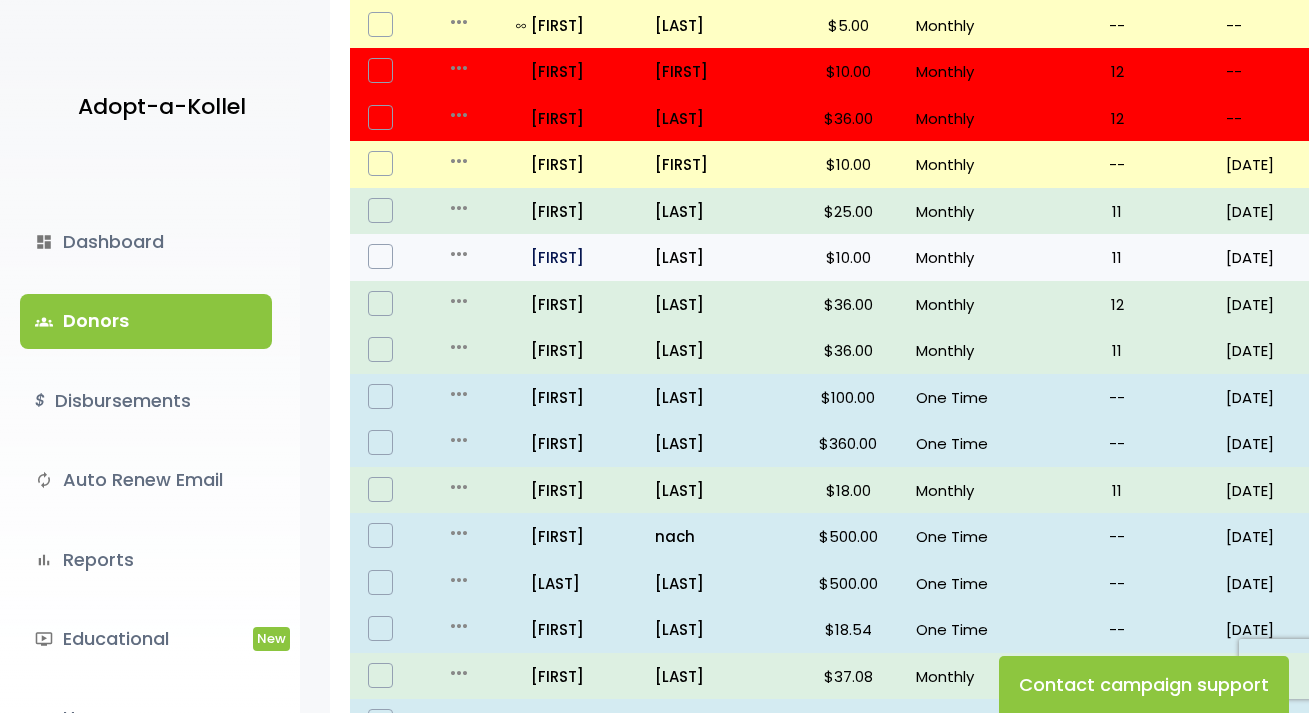 scroll, scrollTop: 900, scrollLeft: 0, axis: vertical 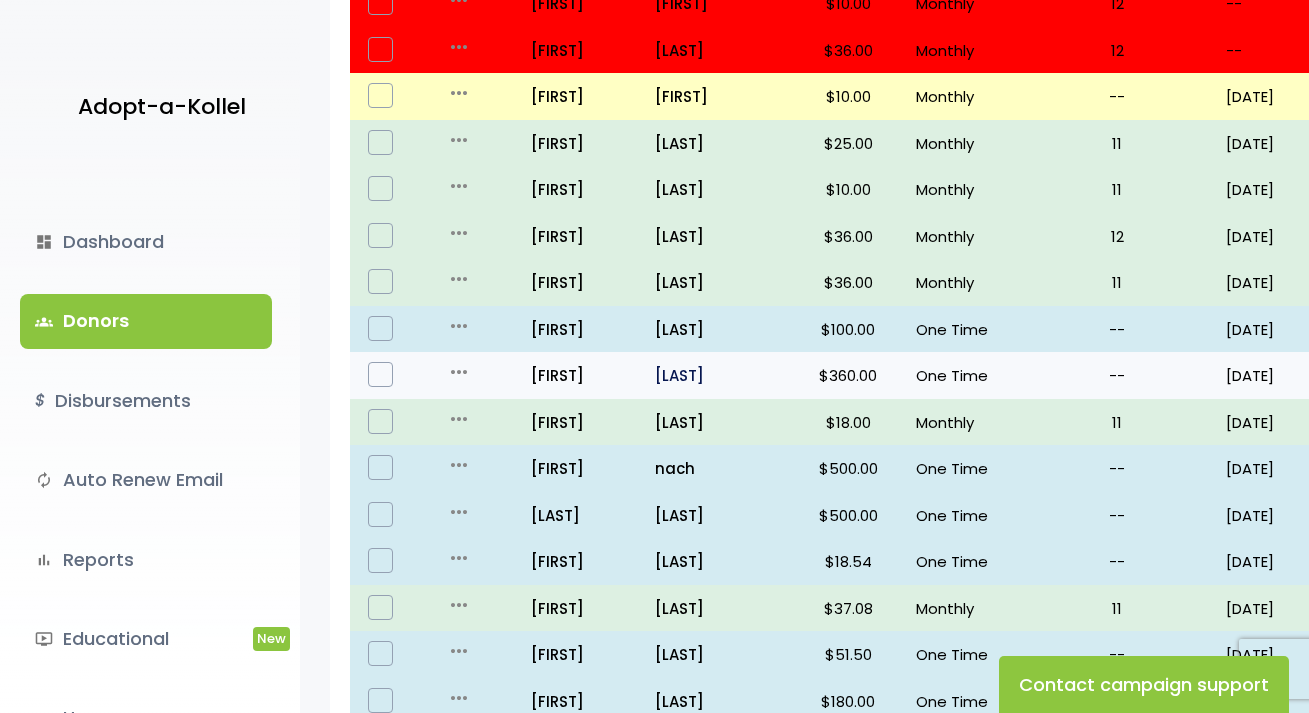 click on "[LAST]" at bounding box center [717, 375] 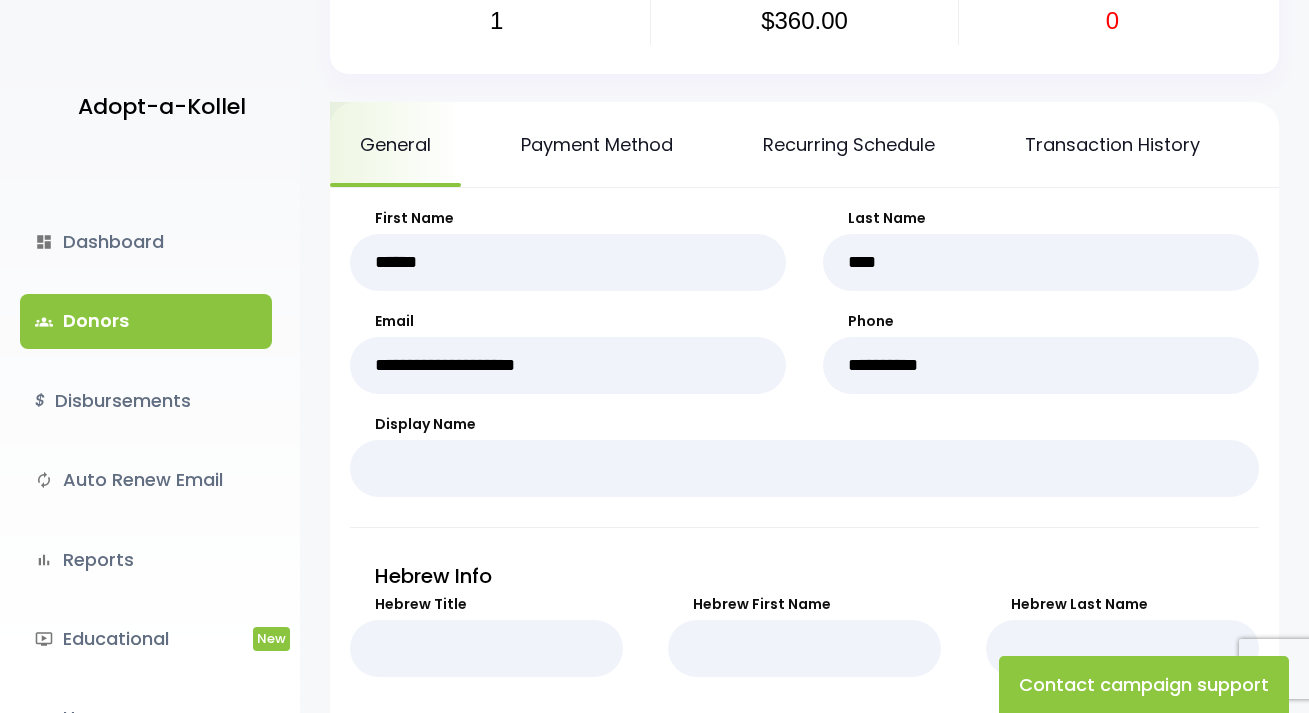 scroll, scrollTop: 200, scrollLeft: 0, axis: vertical 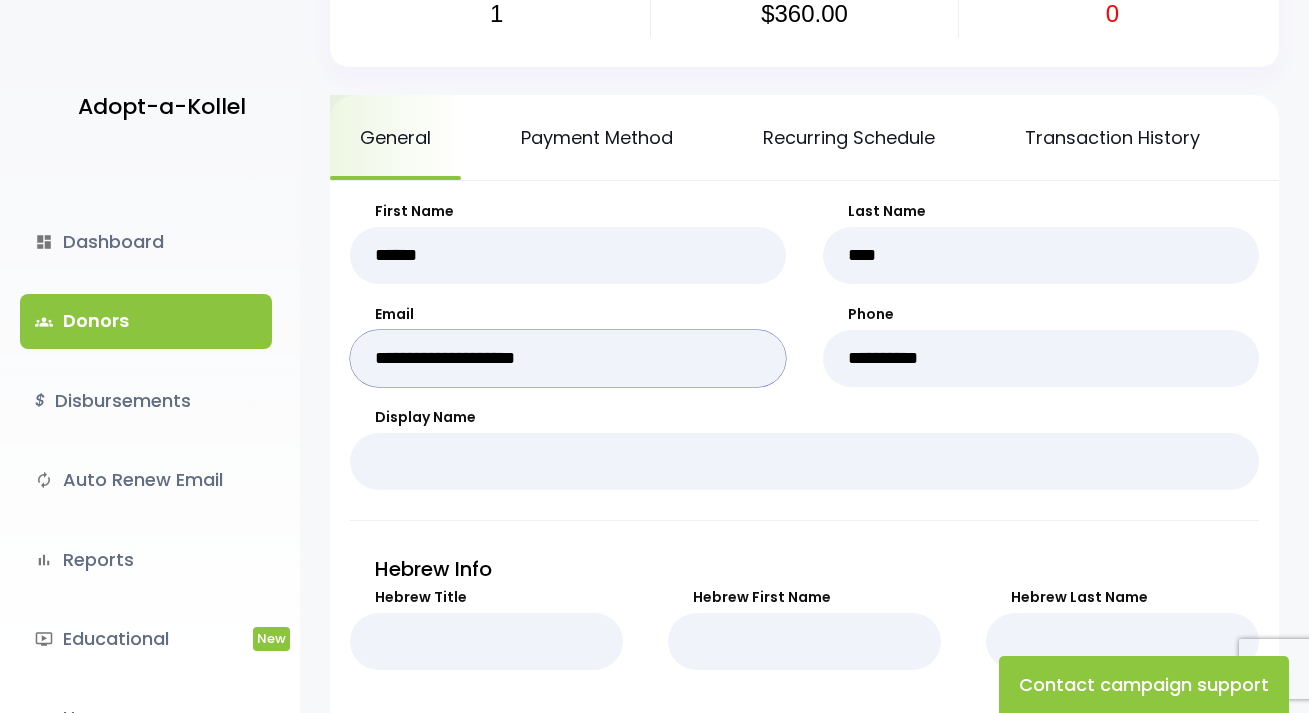 drag, startPoint x: 635, startPoint y: 374, endPoint x: 370, endPoint y: 383, distance: 265.15277 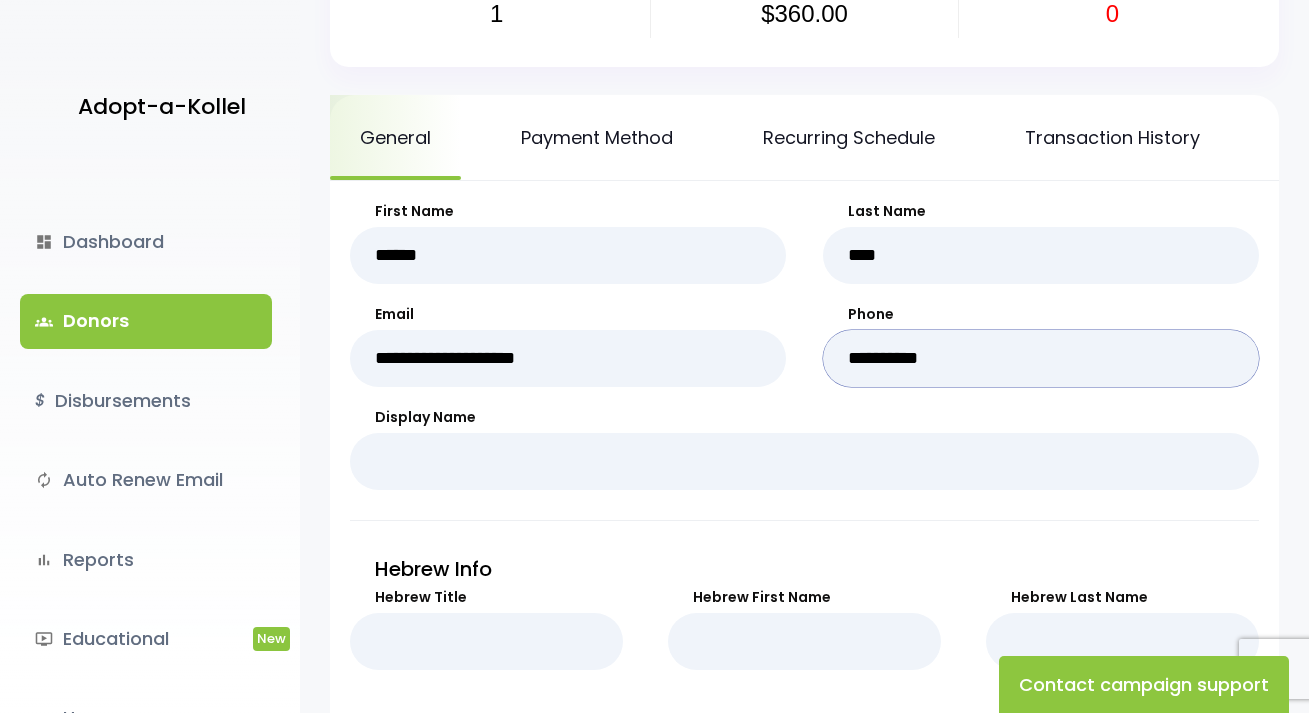drag, startPoint x: 951, startPoint y: 383, endPoint x: 850, endPoint y: 372, distance: 101.597244 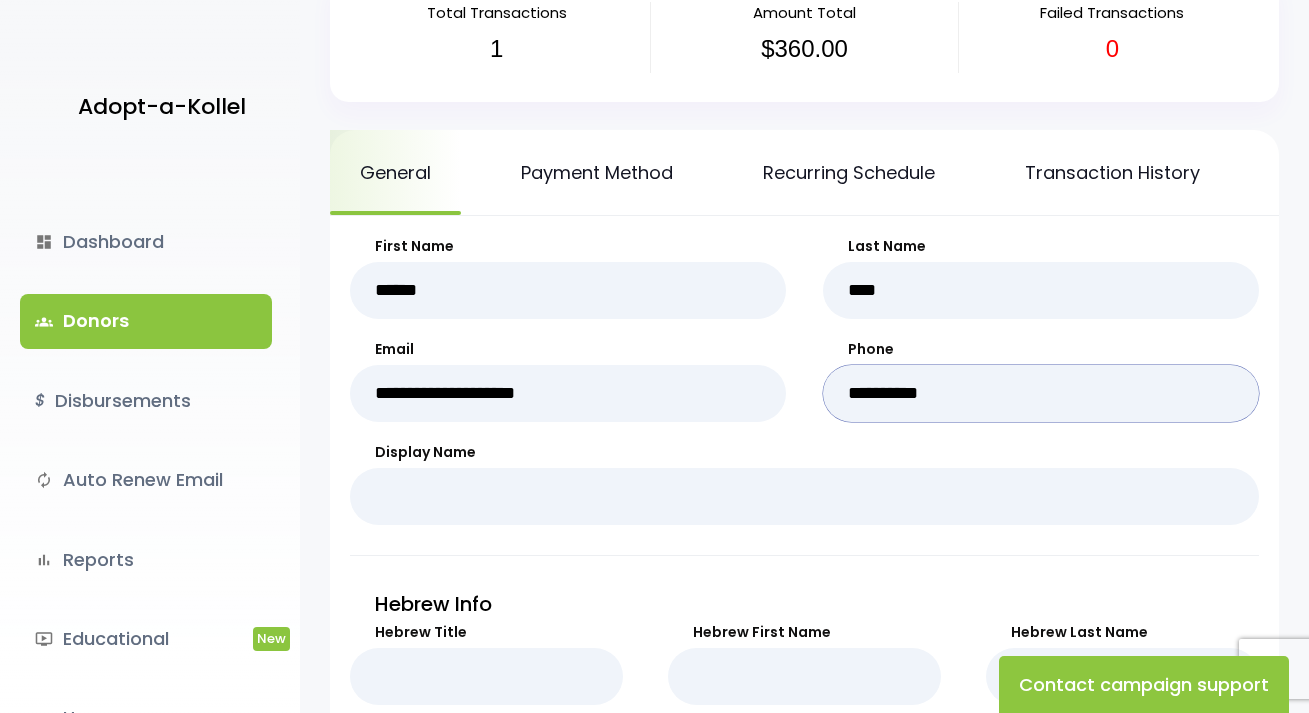 scroll, scrollTop: 100, scrollLeft: 0, axis: vertical 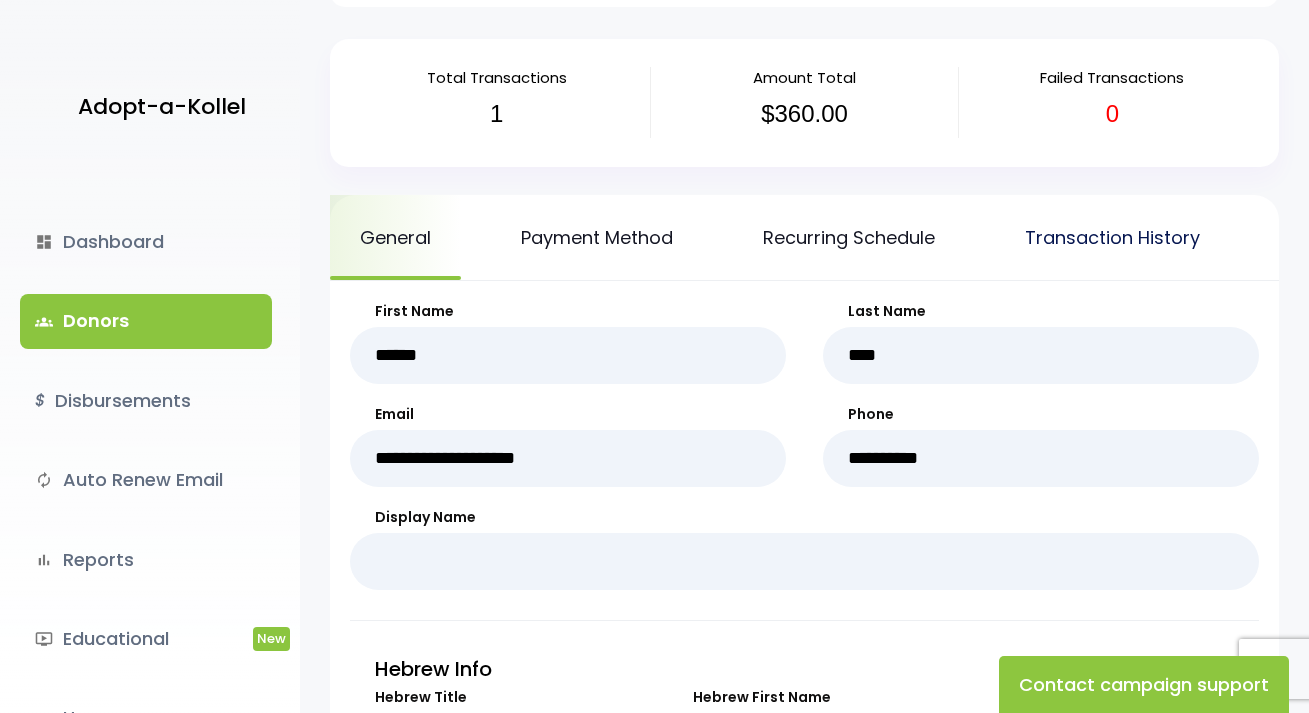 click on "Transaction History" at bounding box center [1112, 237] 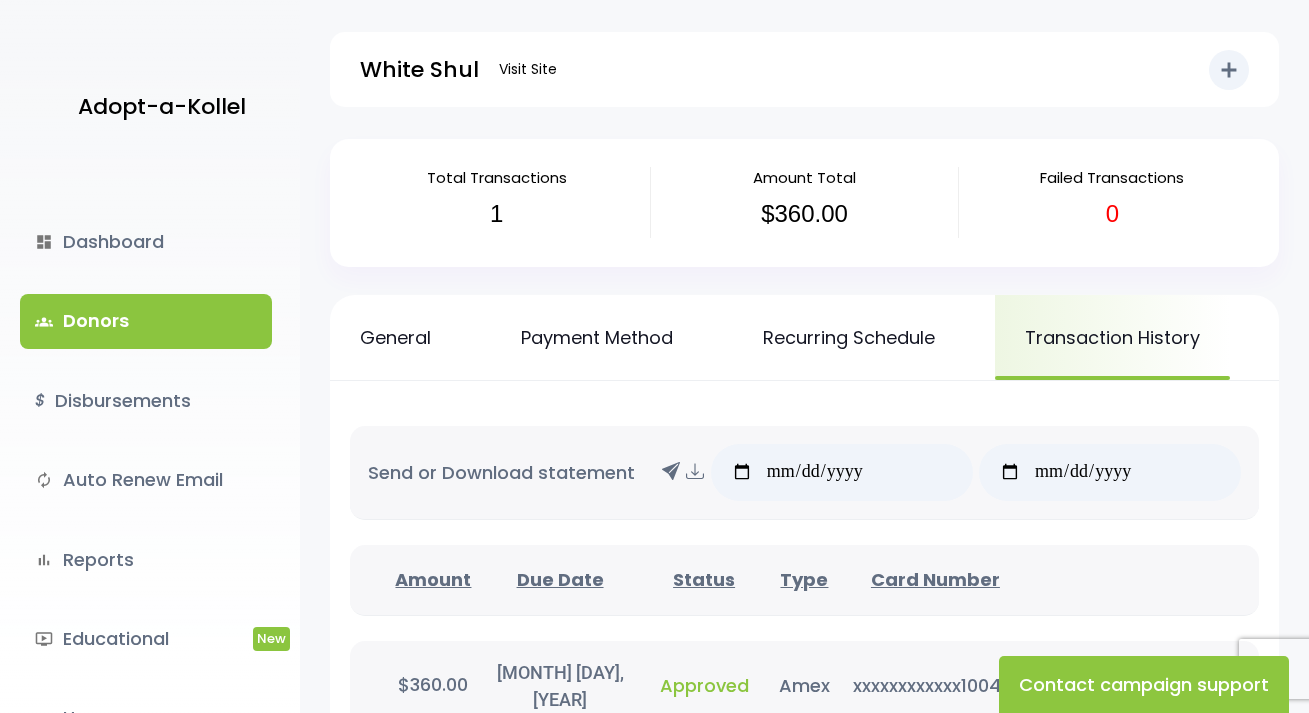 scroll, scrollTop: 0, scrollLeft: 0, axis: both 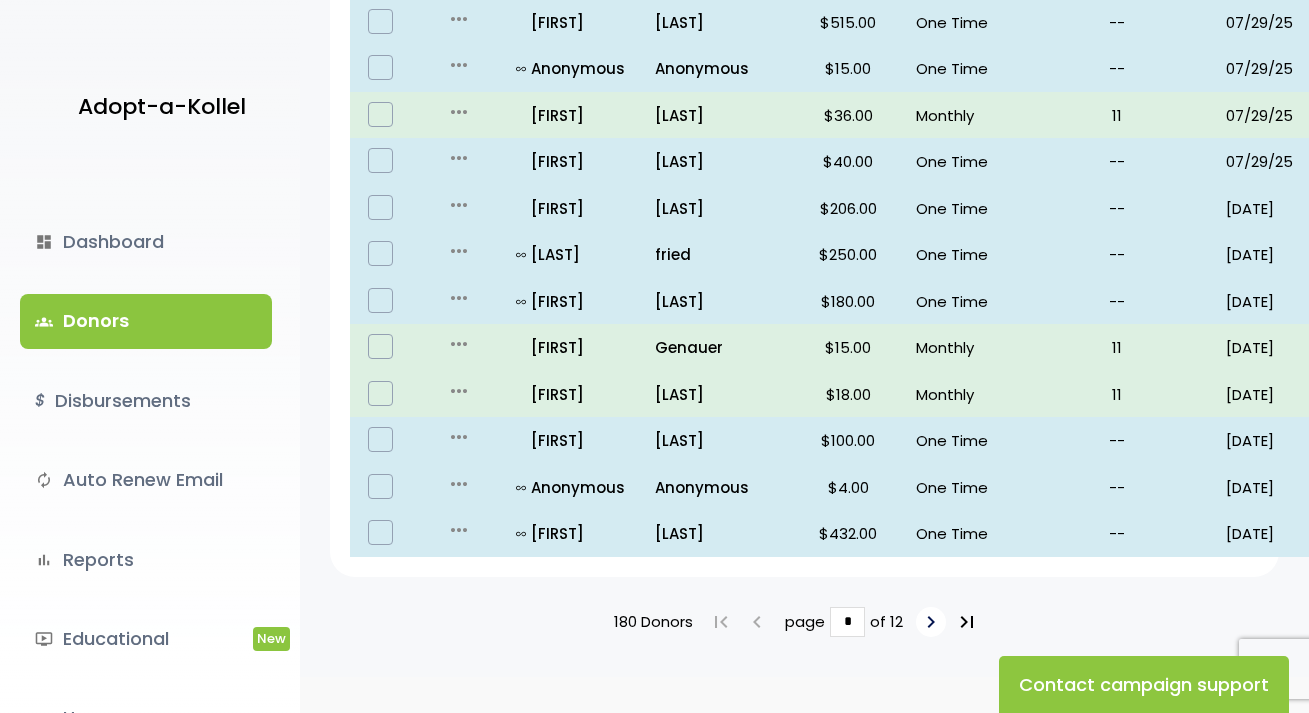 click on "keyboard_arrow_right" at bounding box center (931, 622) 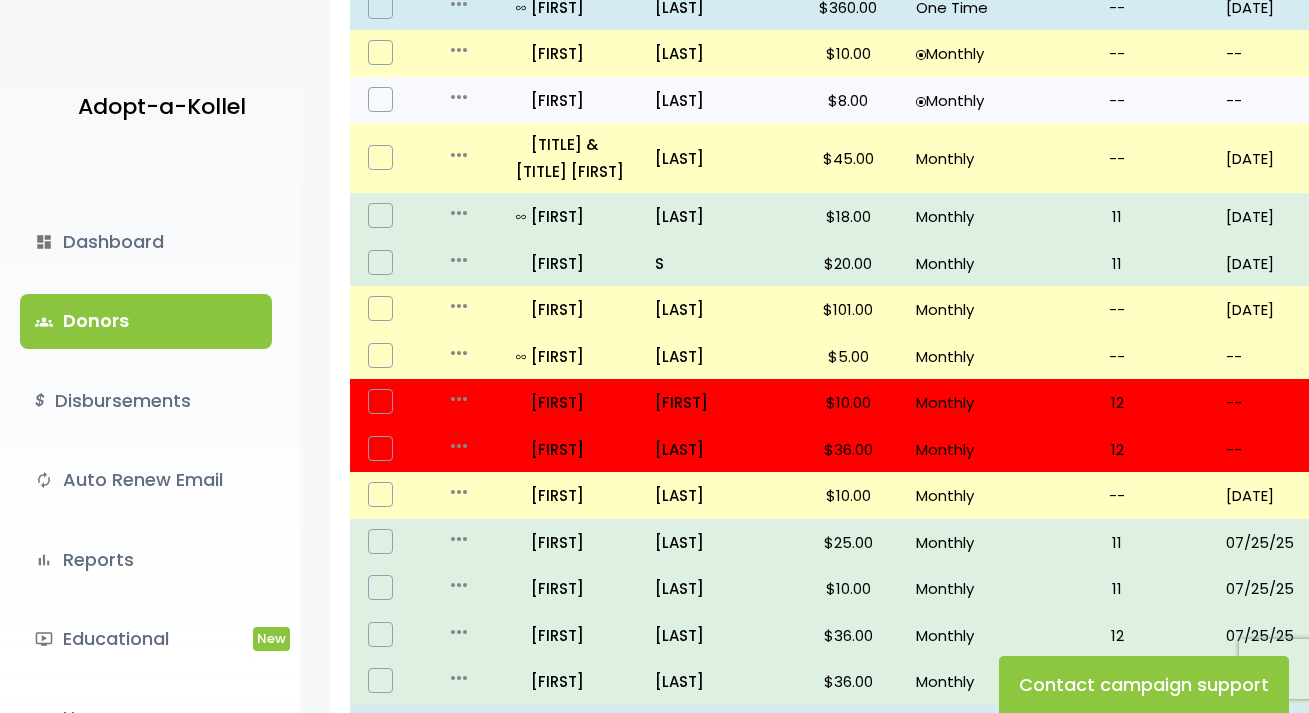 scroll, scrollTop: 100, scrollLeft: 0, axis: vertical 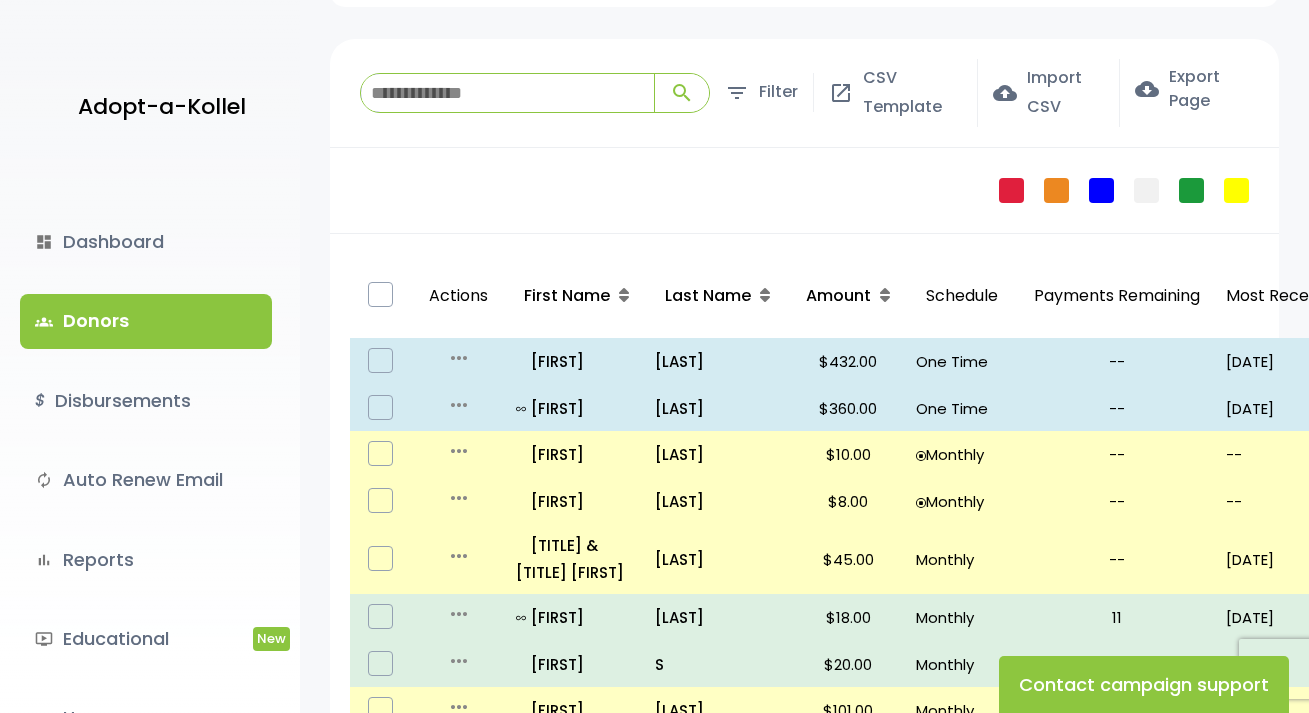 click at bounding box center (507, 93) 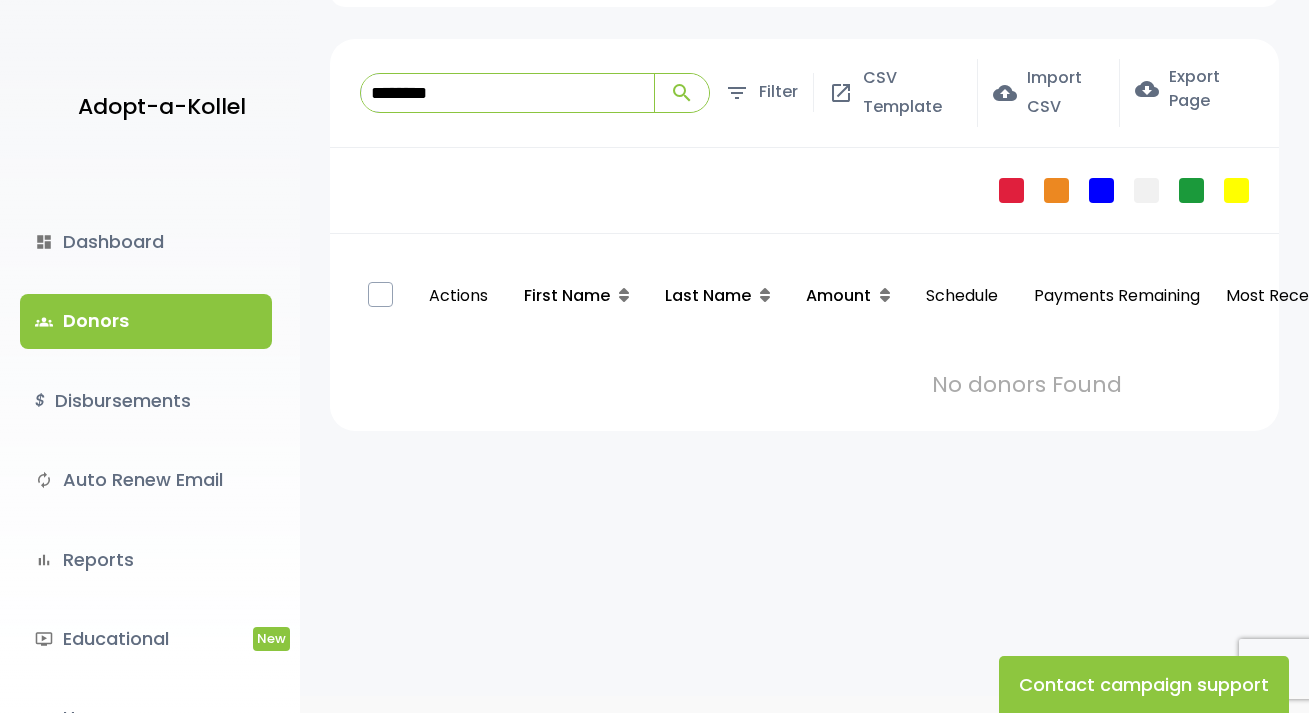 type on "********" 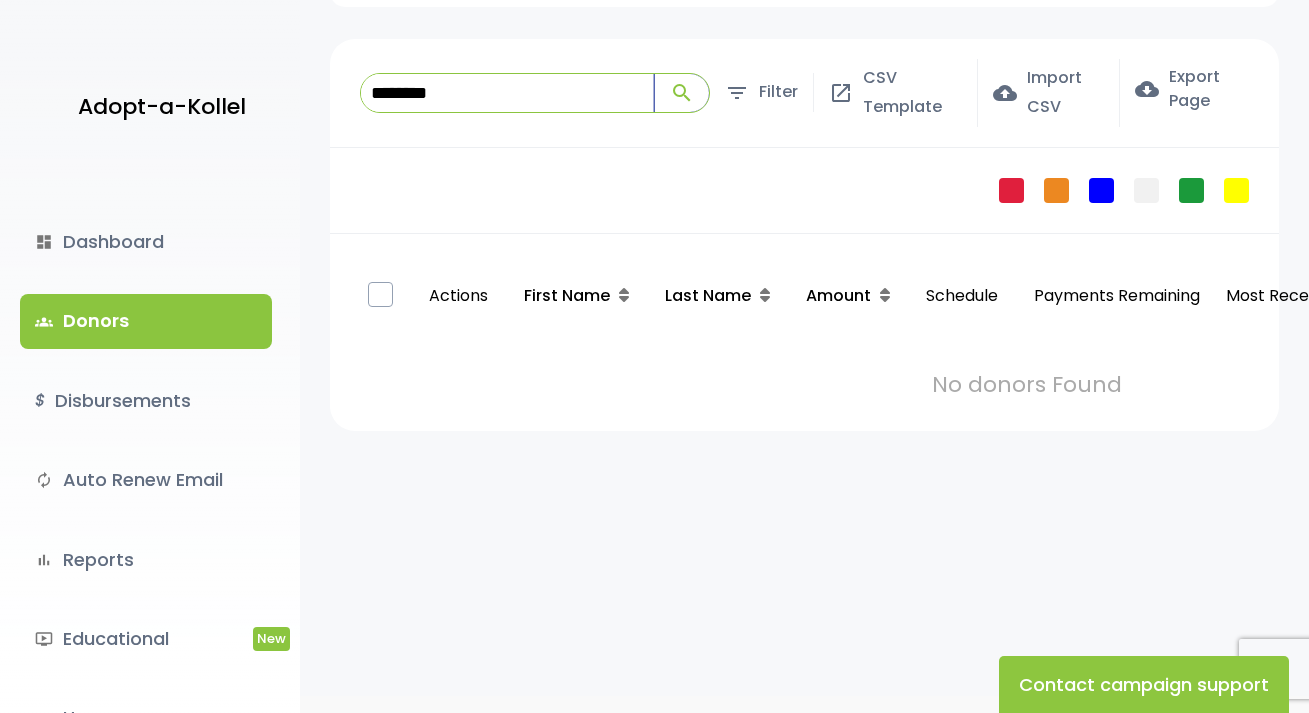 click on "search" at bounding box center [682, 93] 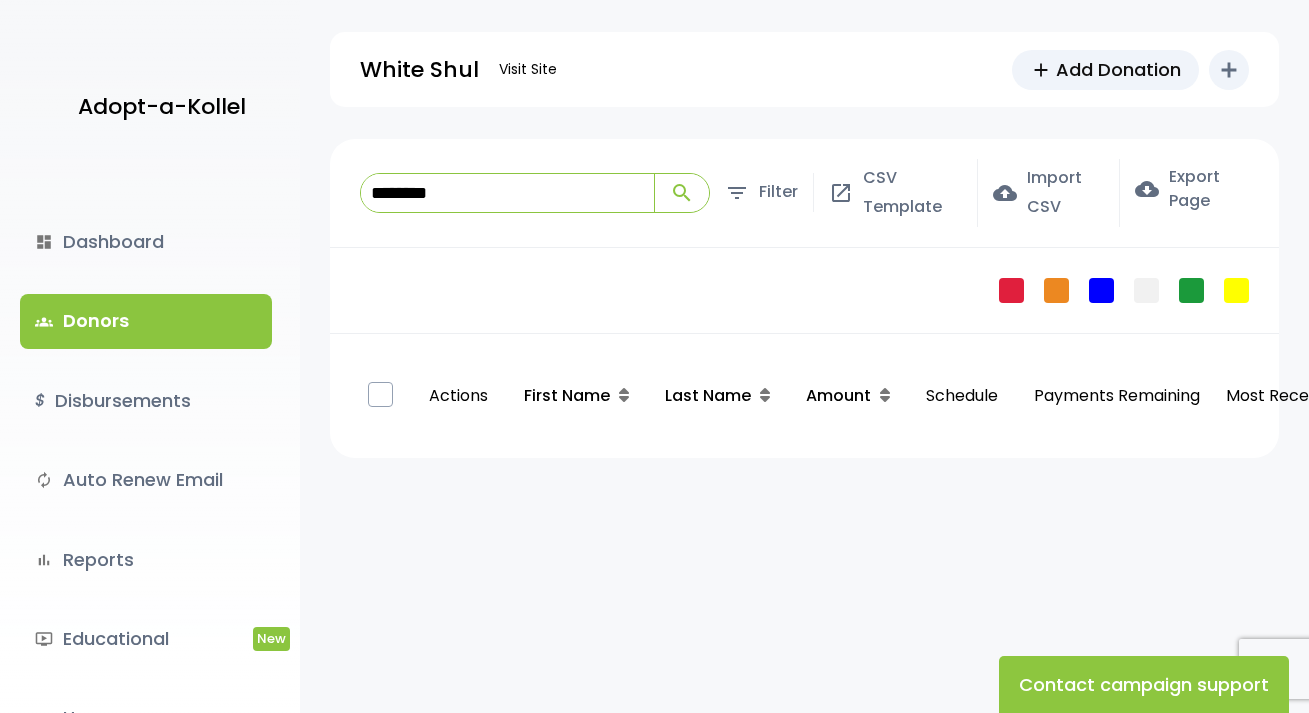 scroll, scrollTop: 0, scrollLeft: 0, axis: both 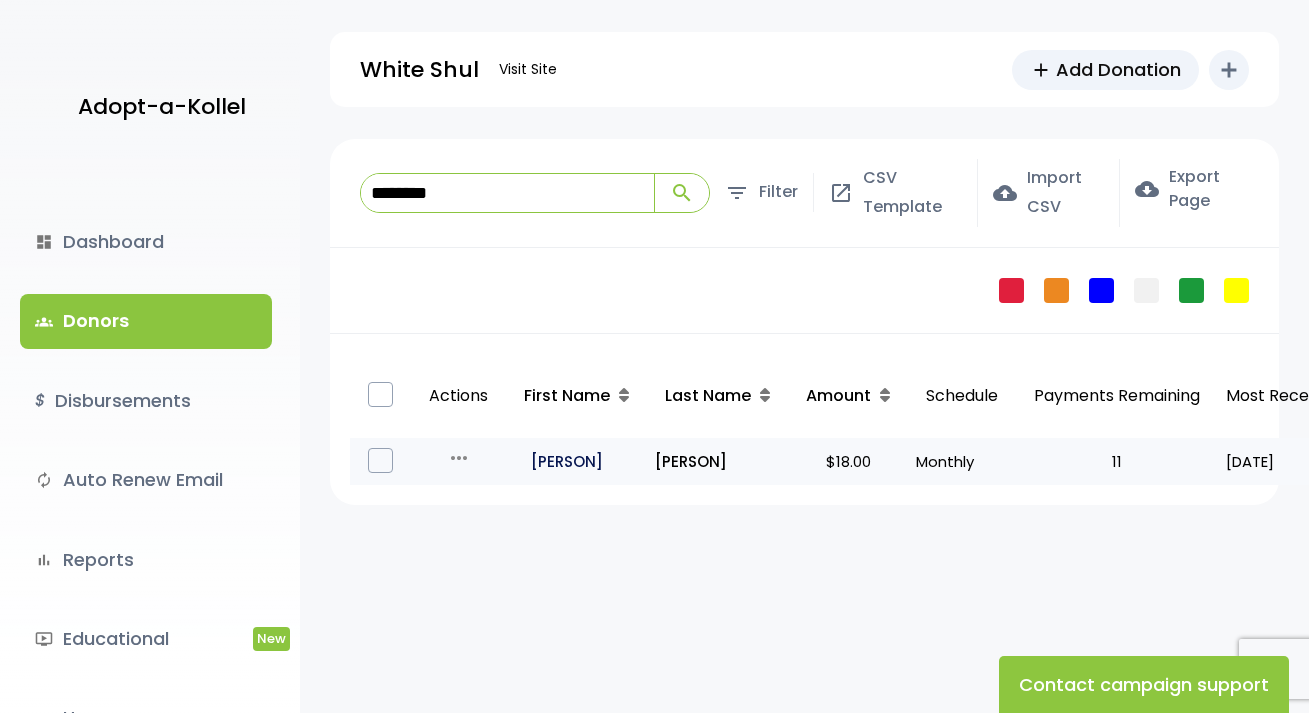 click on "all_inclusive Yeshaya" at bounding box center [577, 461] 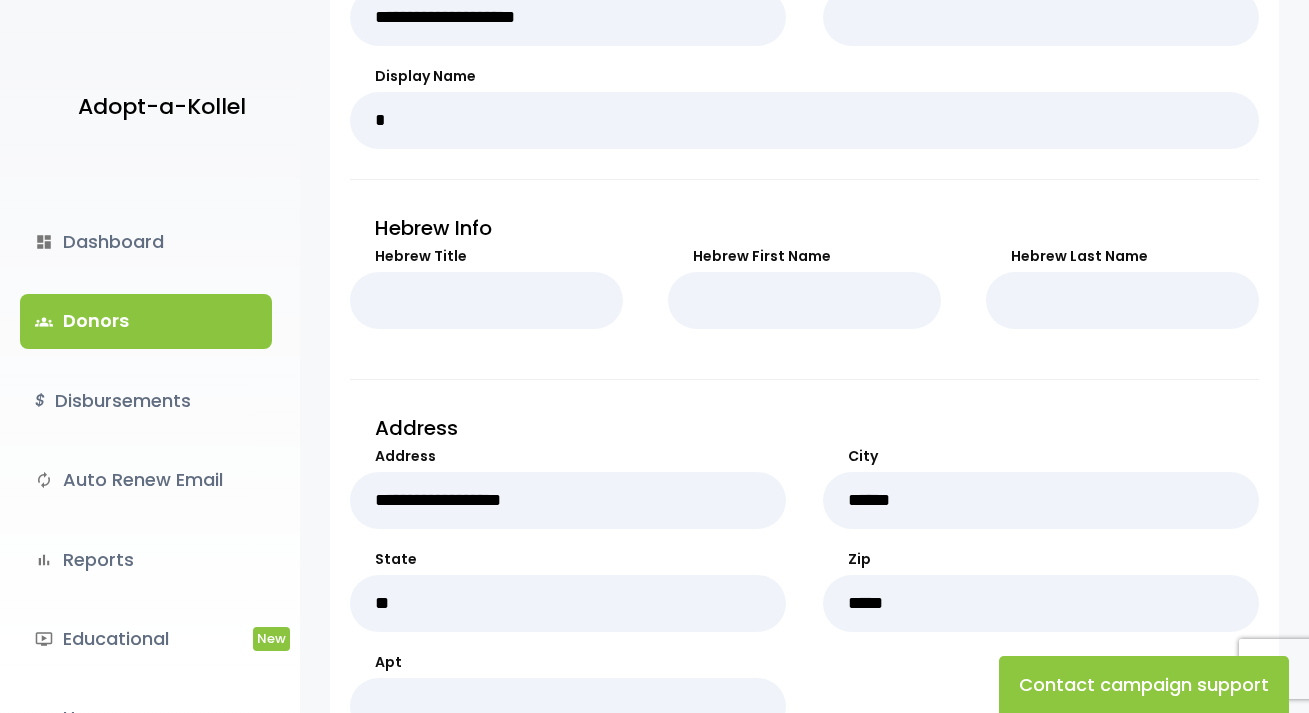 scroll, scrollTop: 194, scrollLeft: 0, axis: vertical 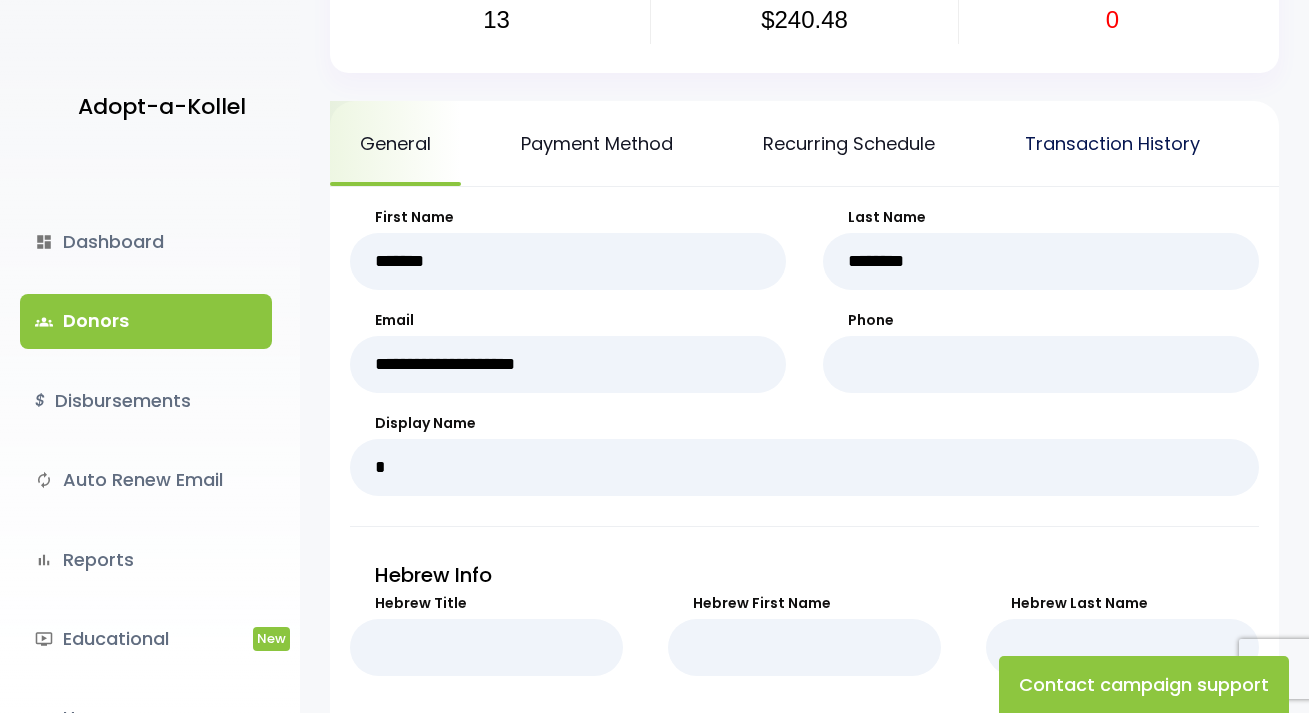 click on "Transaction History" at bounding box center [1112, 143] 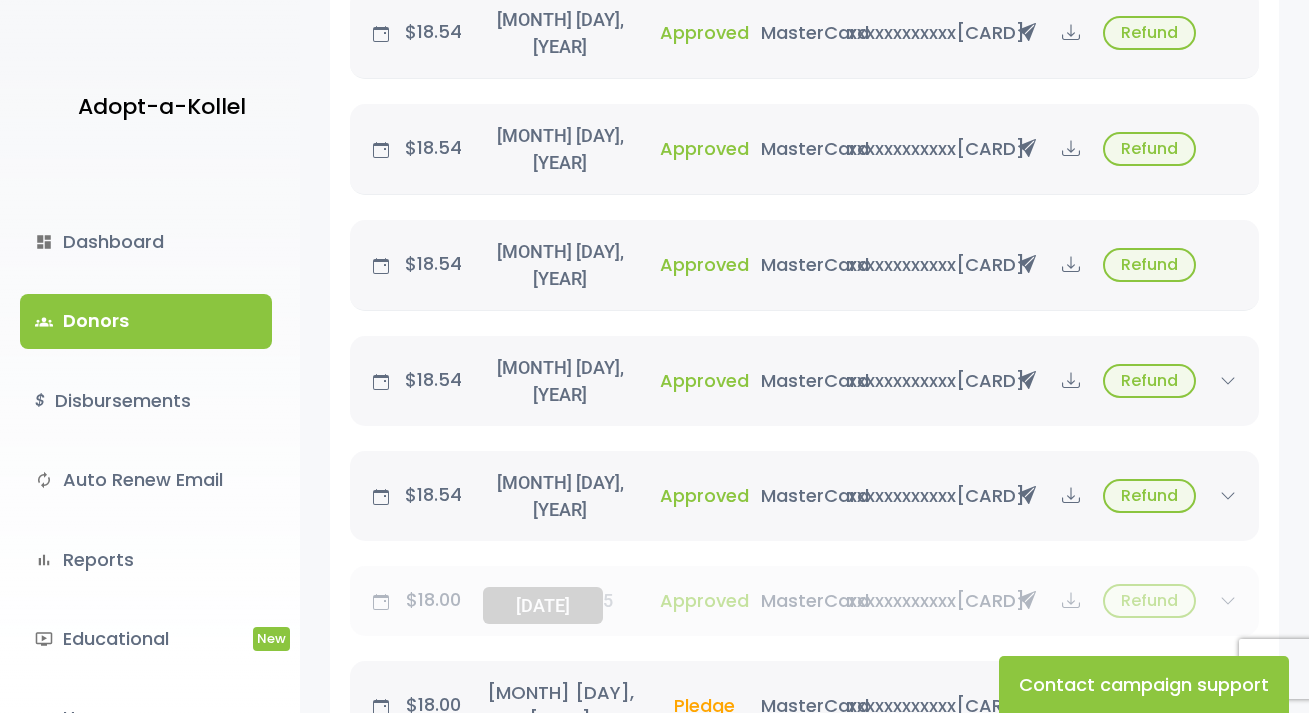 scroll, scrollTop: 1500, scrollLeft: 0, axis: vertical 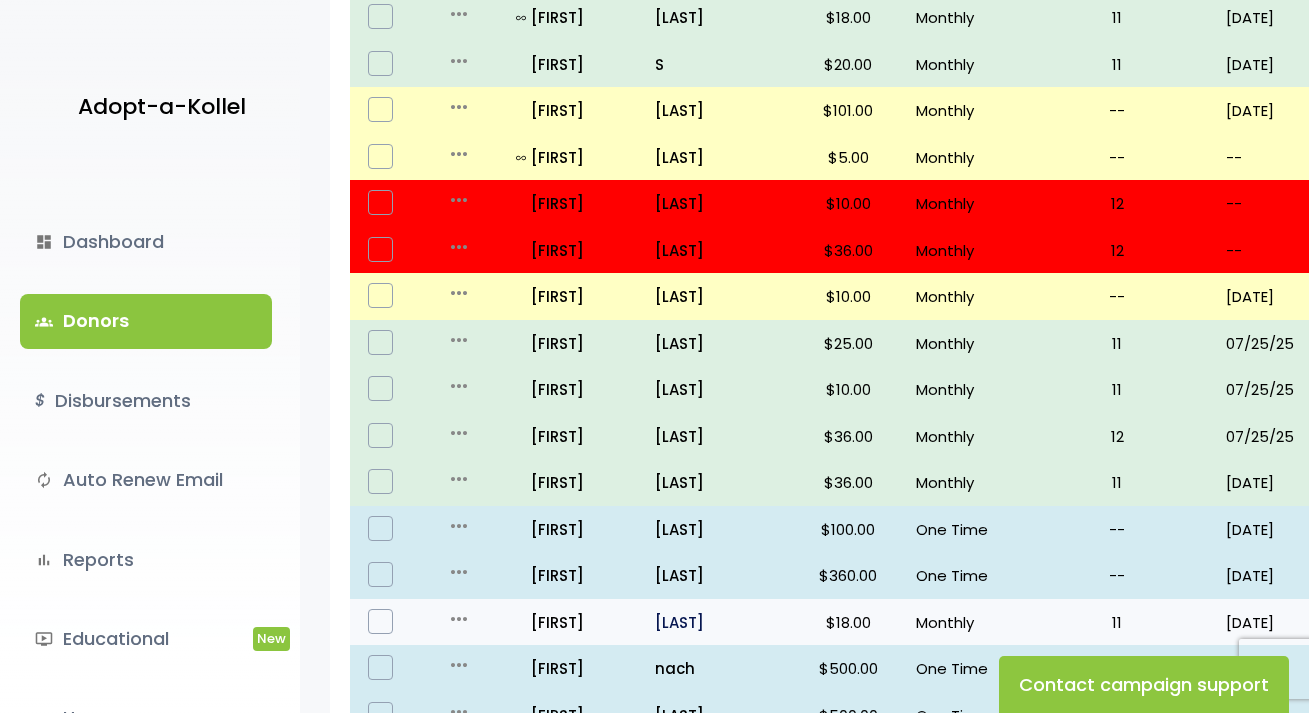 click on "[LAST]" at bounding box center [717, 622] 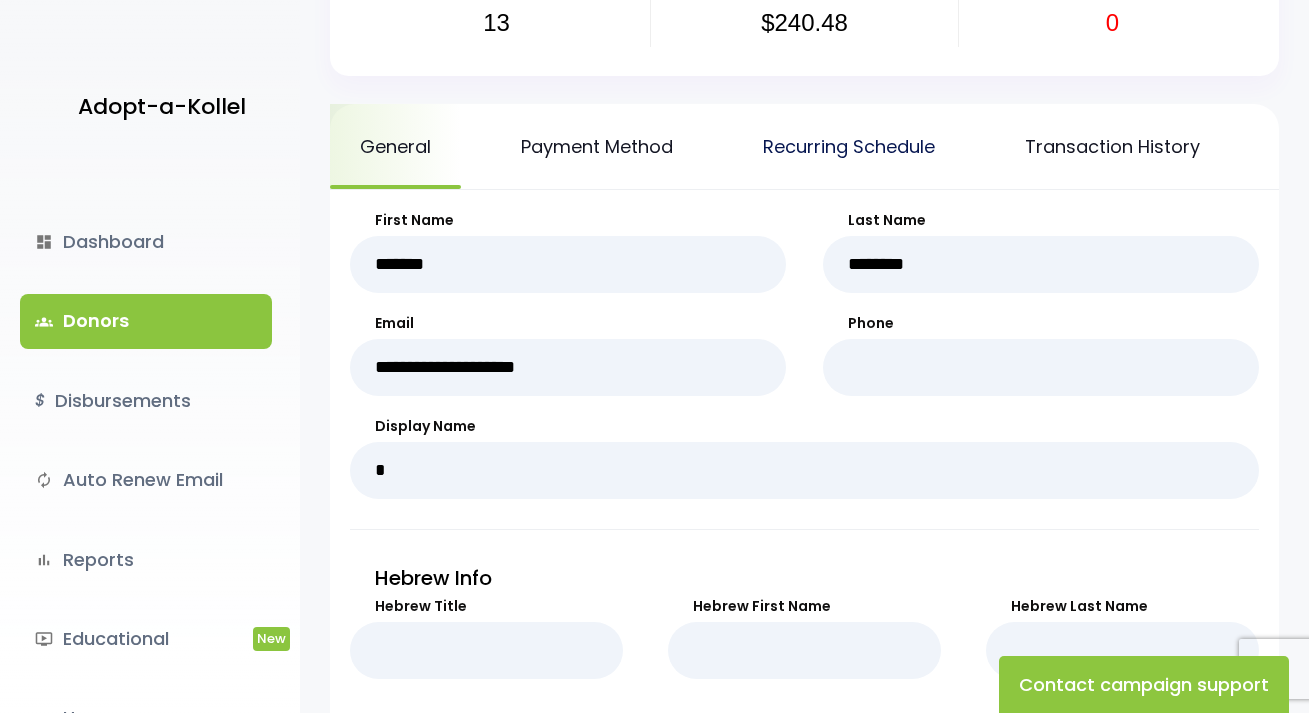 scroll, scrollTop: 0, scrollLeft: 0, axis: both 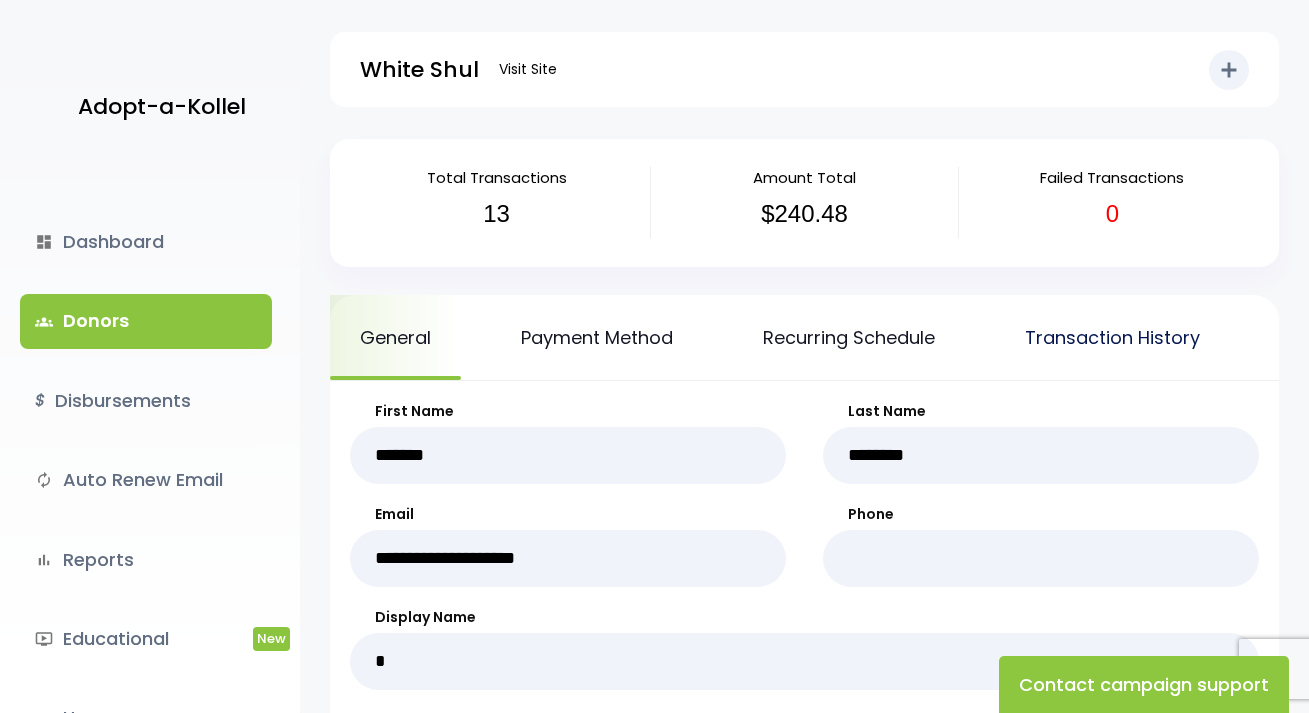 click on "Transaction History" at bounding box center [1112, 337] 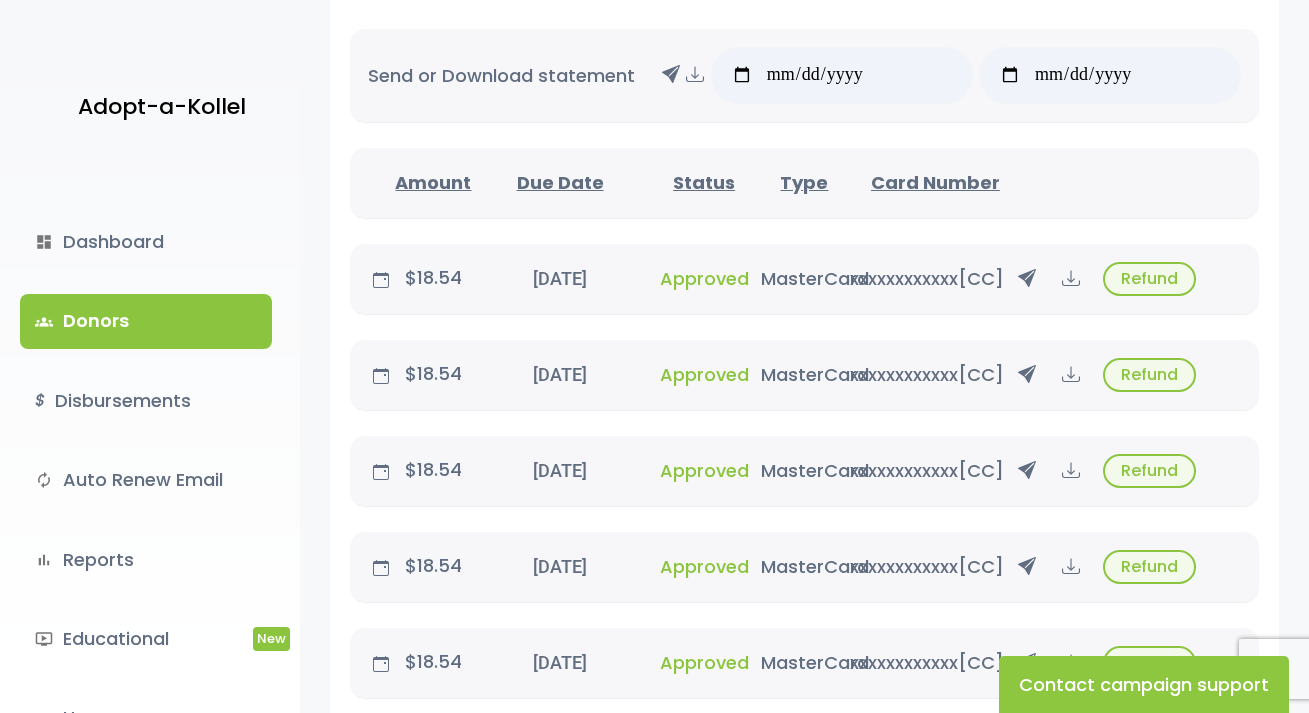 scroll, scrollTop: 100, scrollLeft: 0, axis: vertical 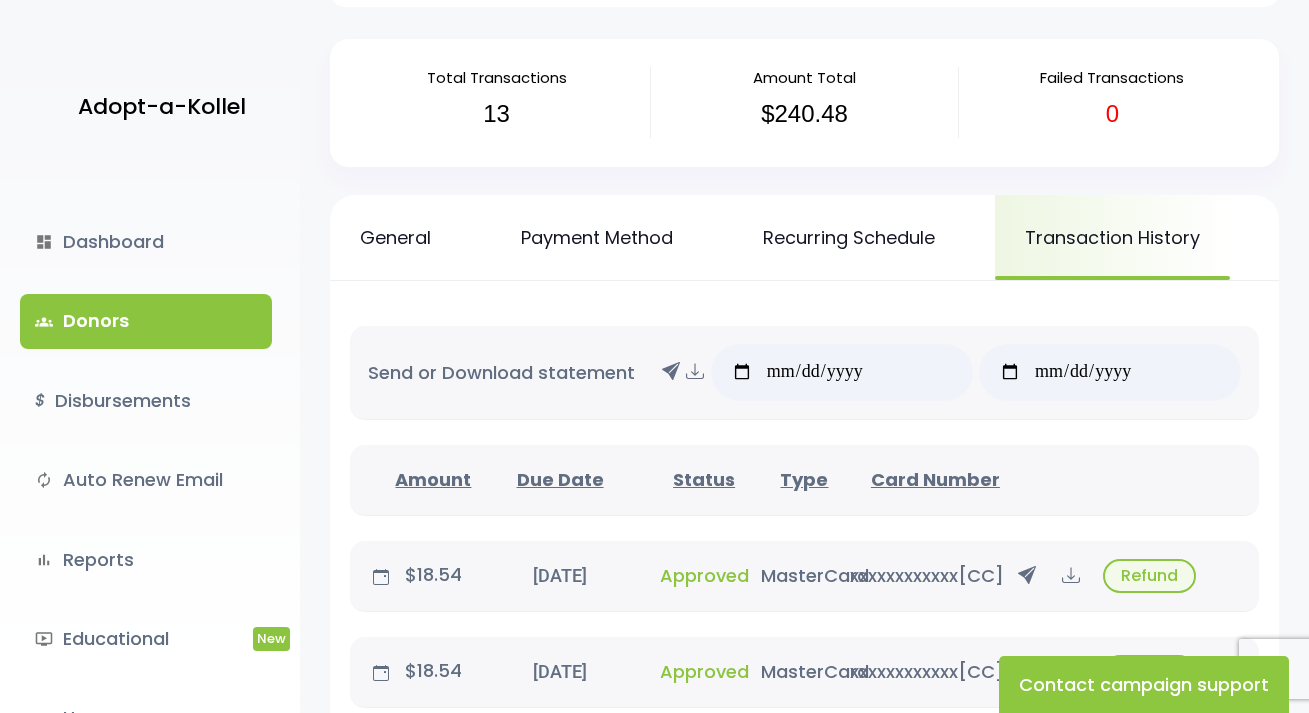 click on "groups Donors" at bounding box center (146, 321) 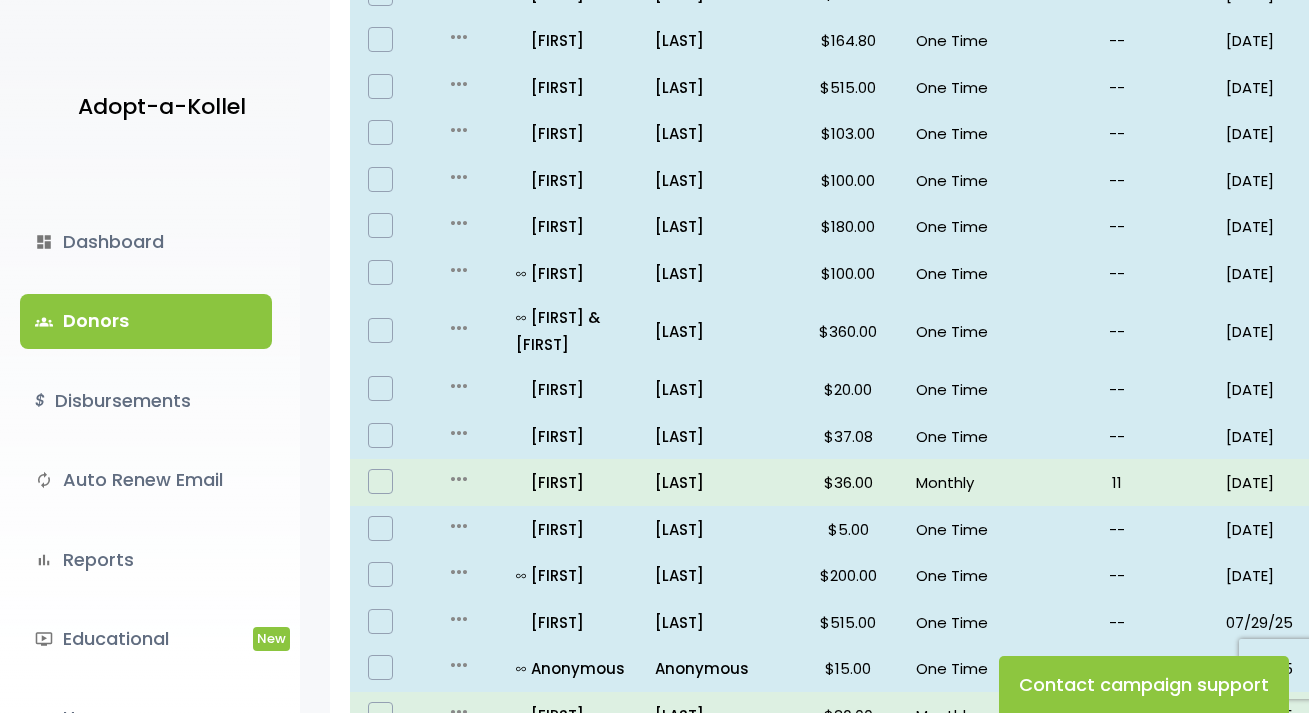 scroll, scrollTop: 1340, scrollLeft: 0, axis: vertical 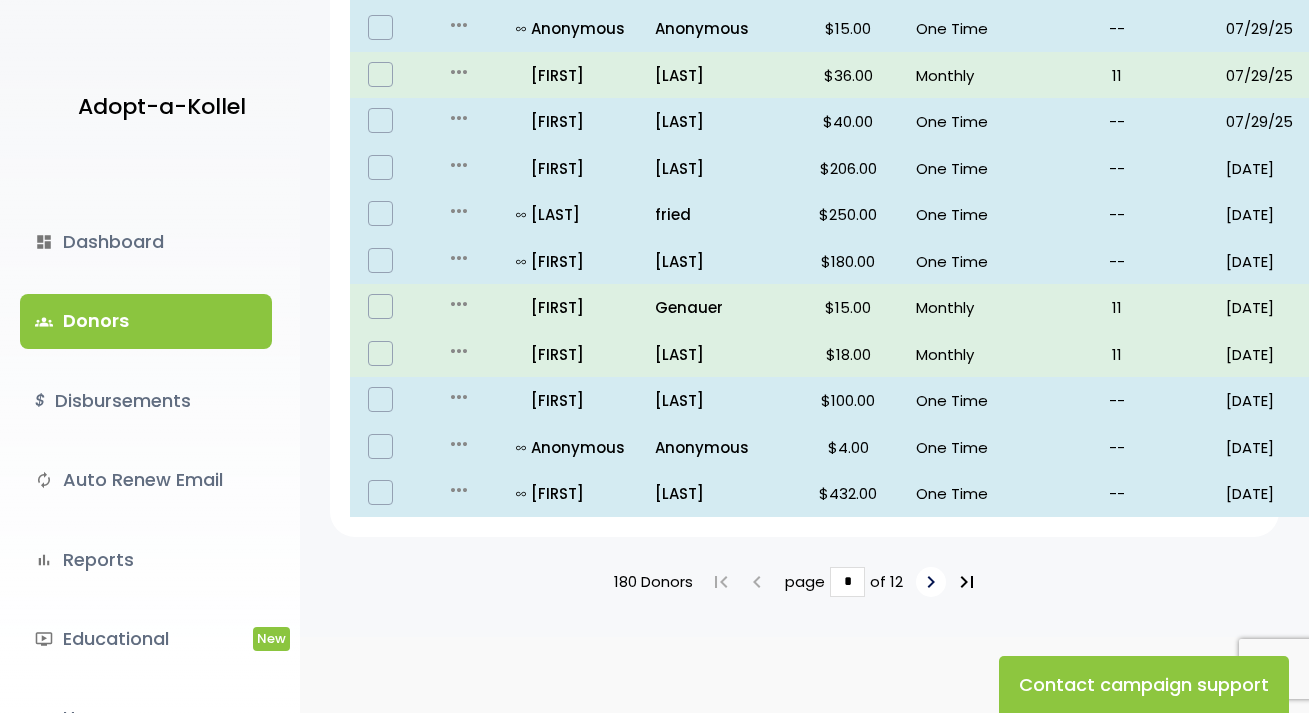 click on "keyboard_arrow_right" at bounding box center [931, 582] 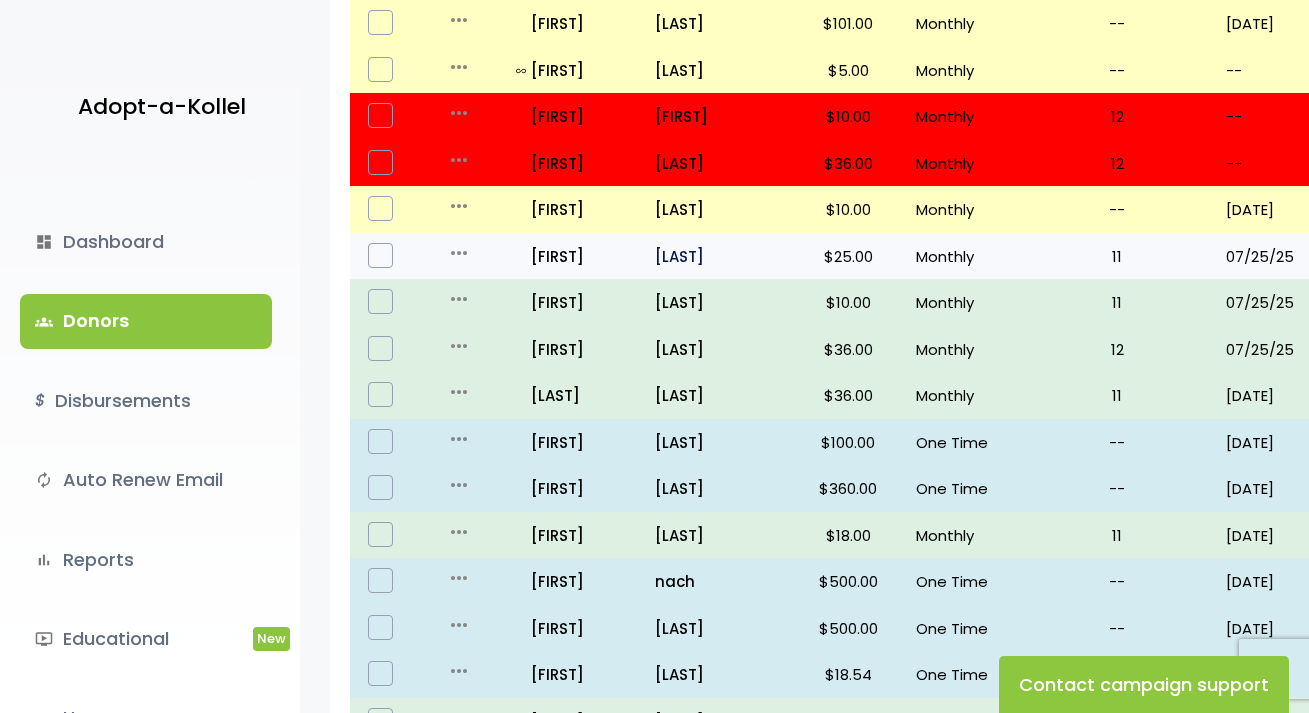 scroll, scrollTop: 800, scrollLeft: 0, axis: vertical 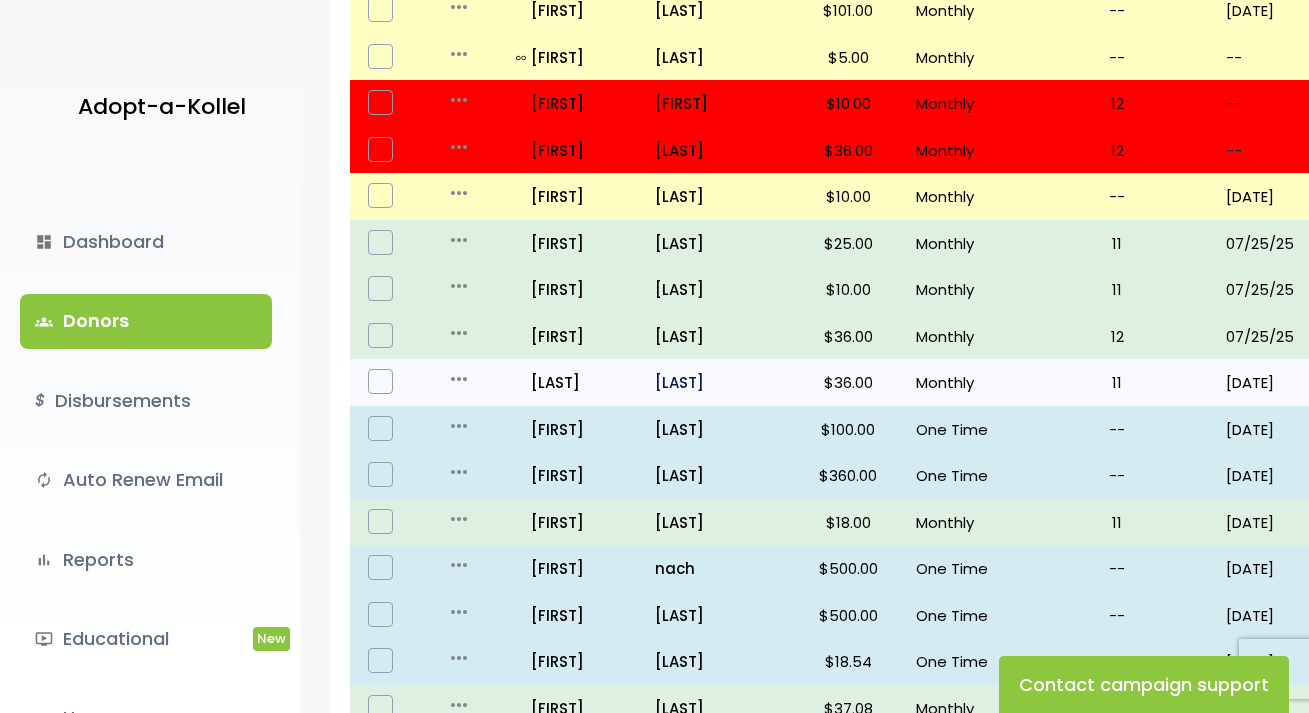 click on "[LAST]" at bounding box center [717, 382] 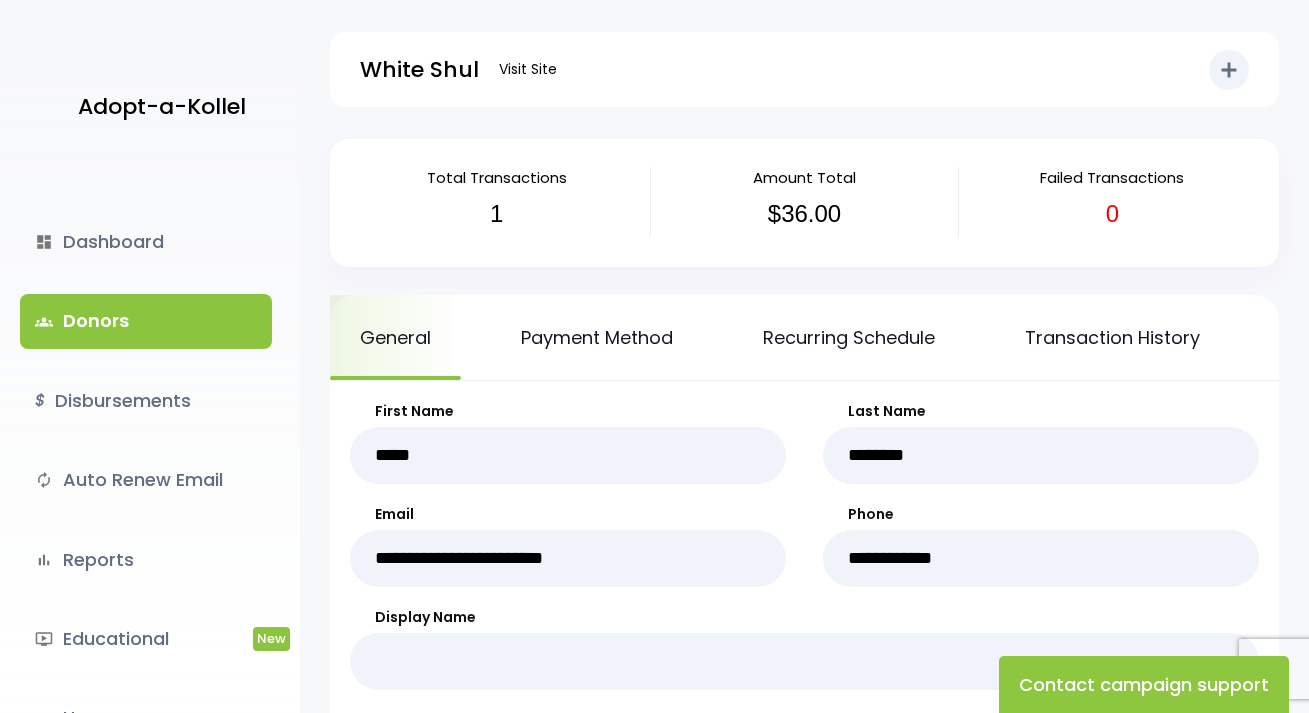 scroll, scrollTop: 0, scrollLeft: 0, axis: both 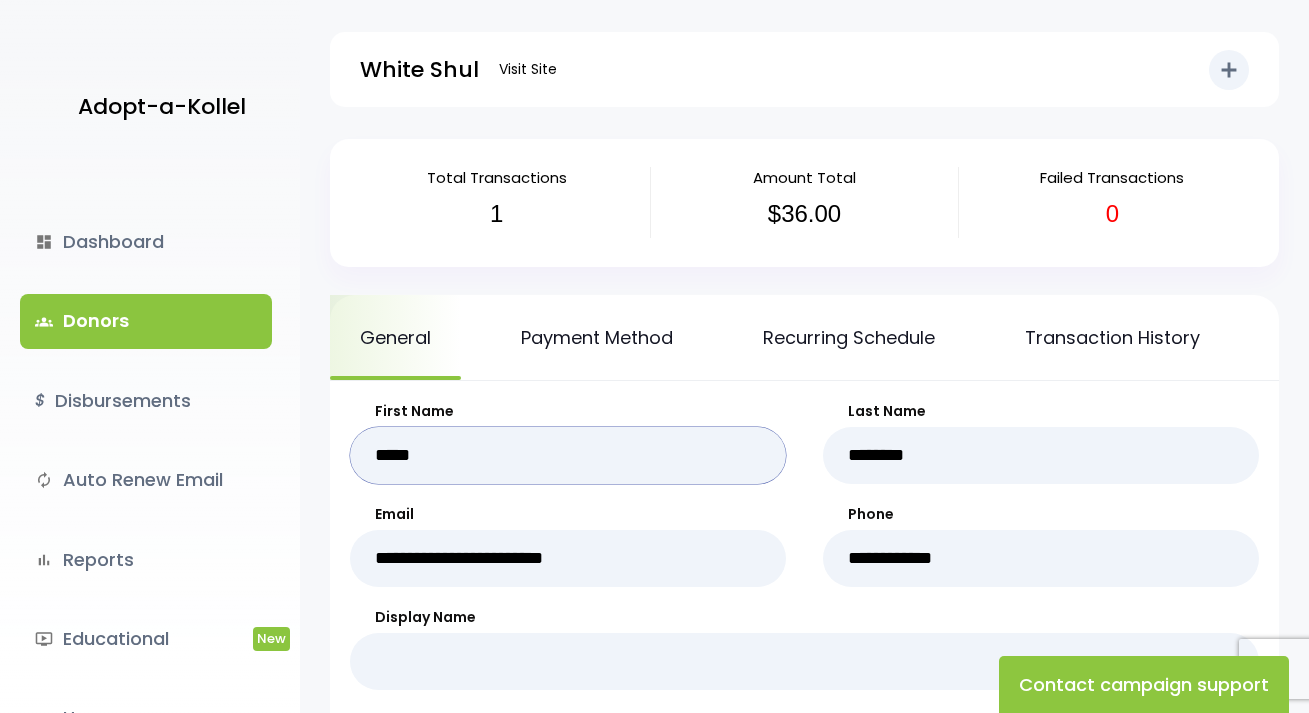 drag, startPoint x: 454, startPoint y: 468, endPoint x: 335, endPoint y: 474, distance: 119.15116 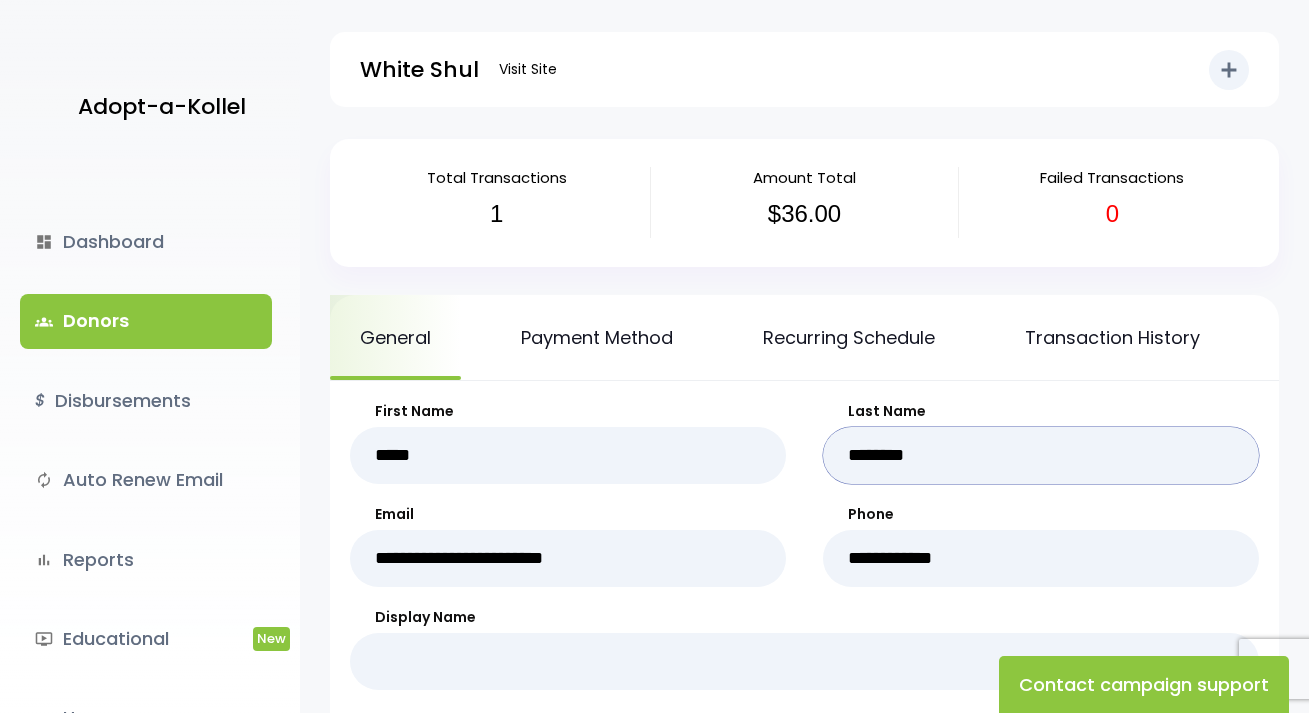 drag, startPoint x: 941, startPoint y: 475, endPoint x: 743, endPoint y: 453, distance: 199.21848 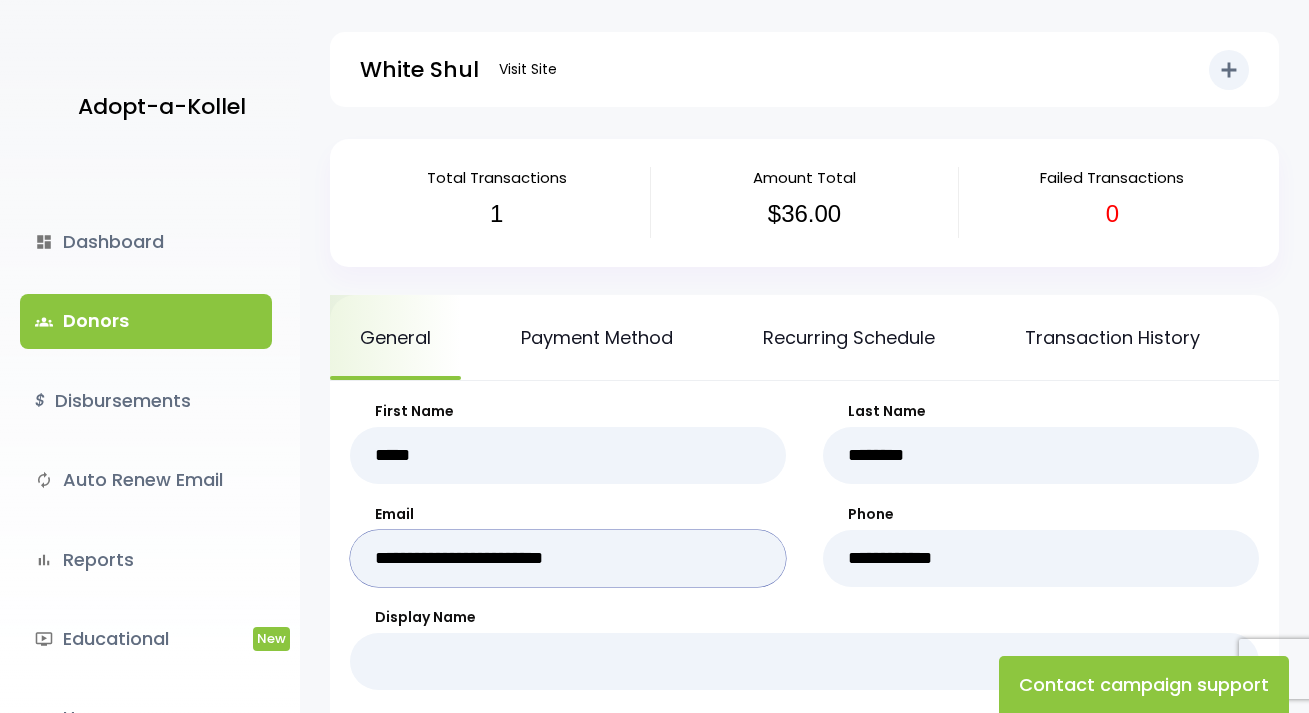 drag, startPoint x: 639, startPoint y: 578, endPoint x: 353, endPoint y: 530, distance: 290 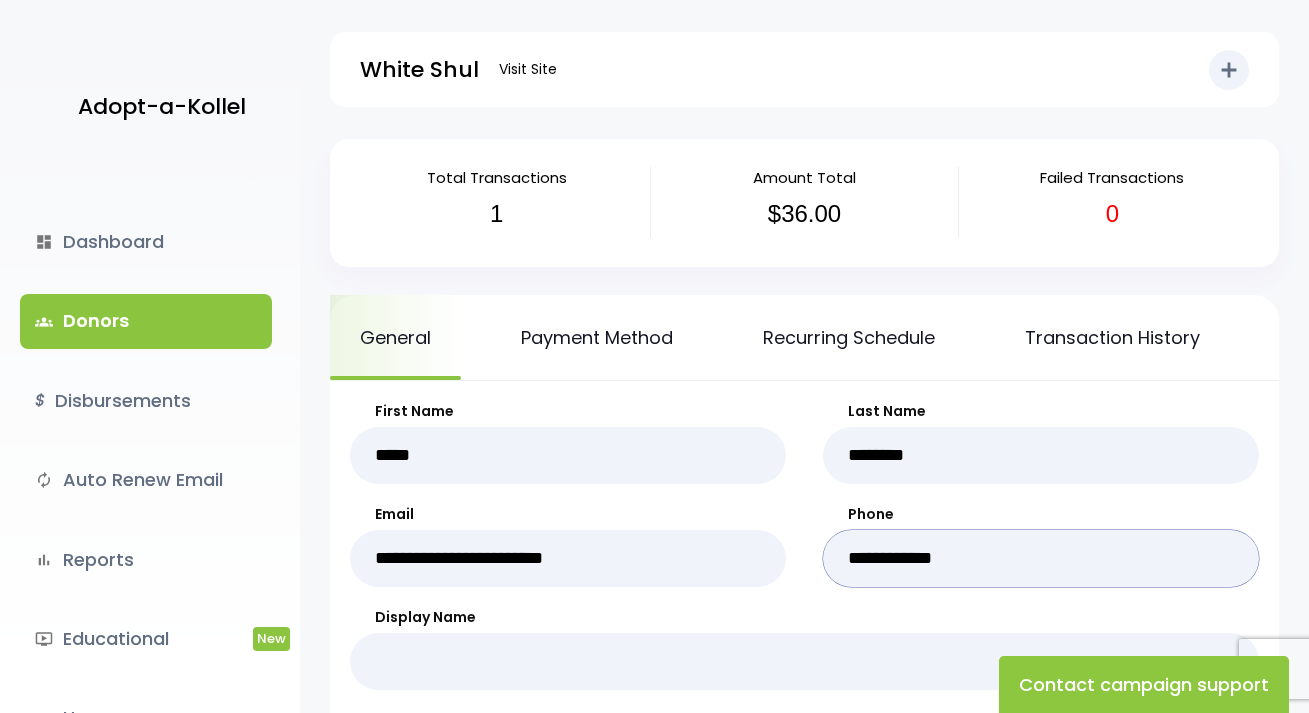 drag, startPoint x: 969, startPoint y: 568, endPoint x: 846, endPoint y: 572, distance: 123.065025 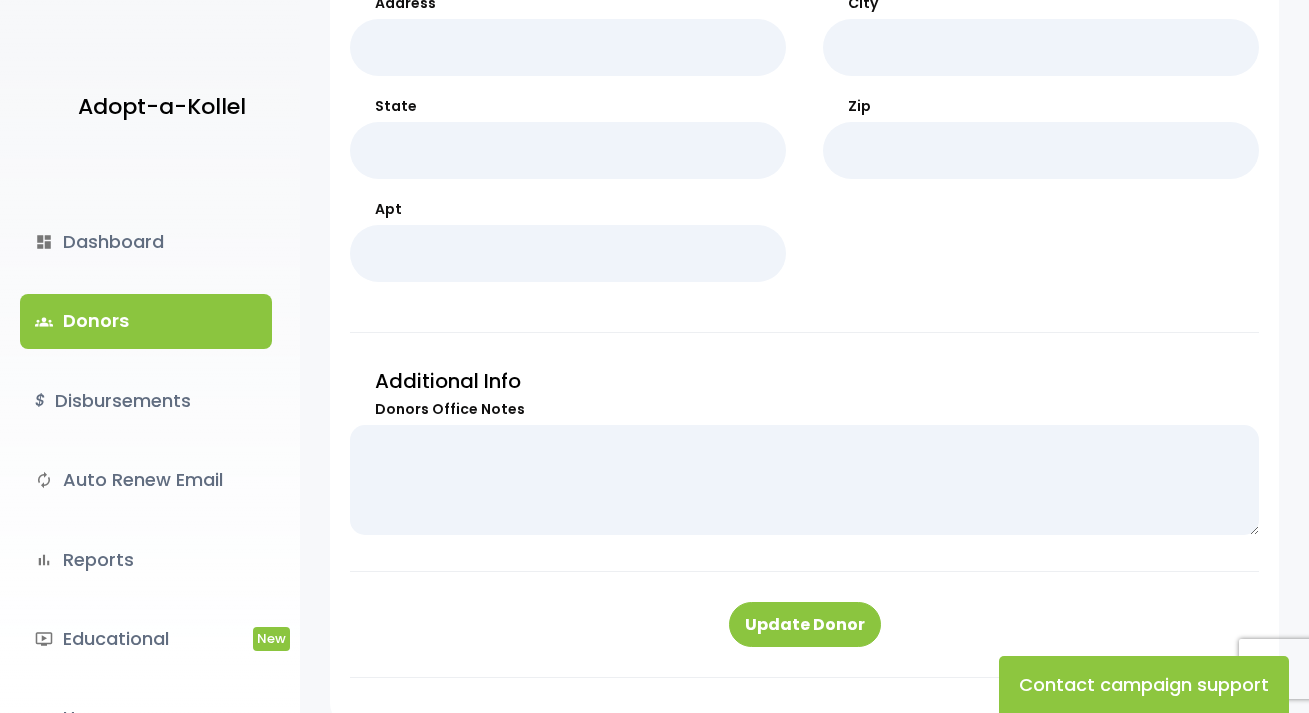 scroll, scrollTop: 1194, scrollLeft: 0, axis: vertical 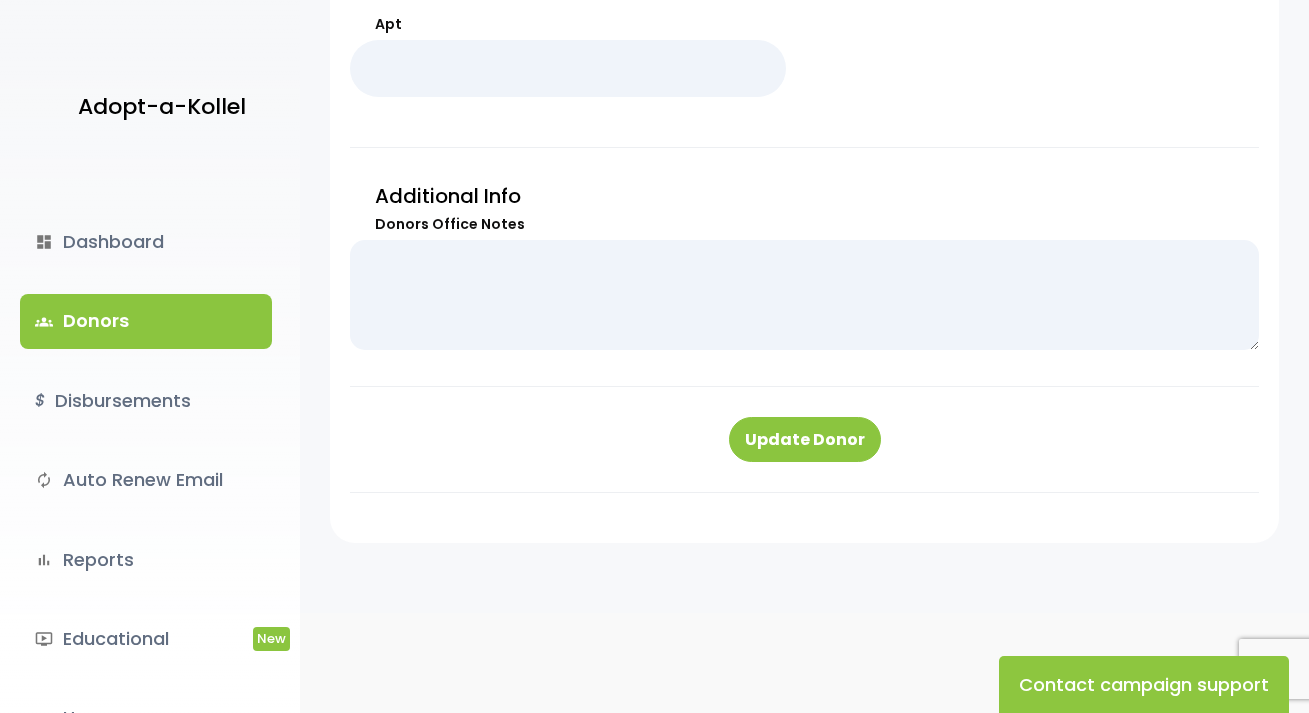 click on "groups Donors" at bounding box center (146, 321) 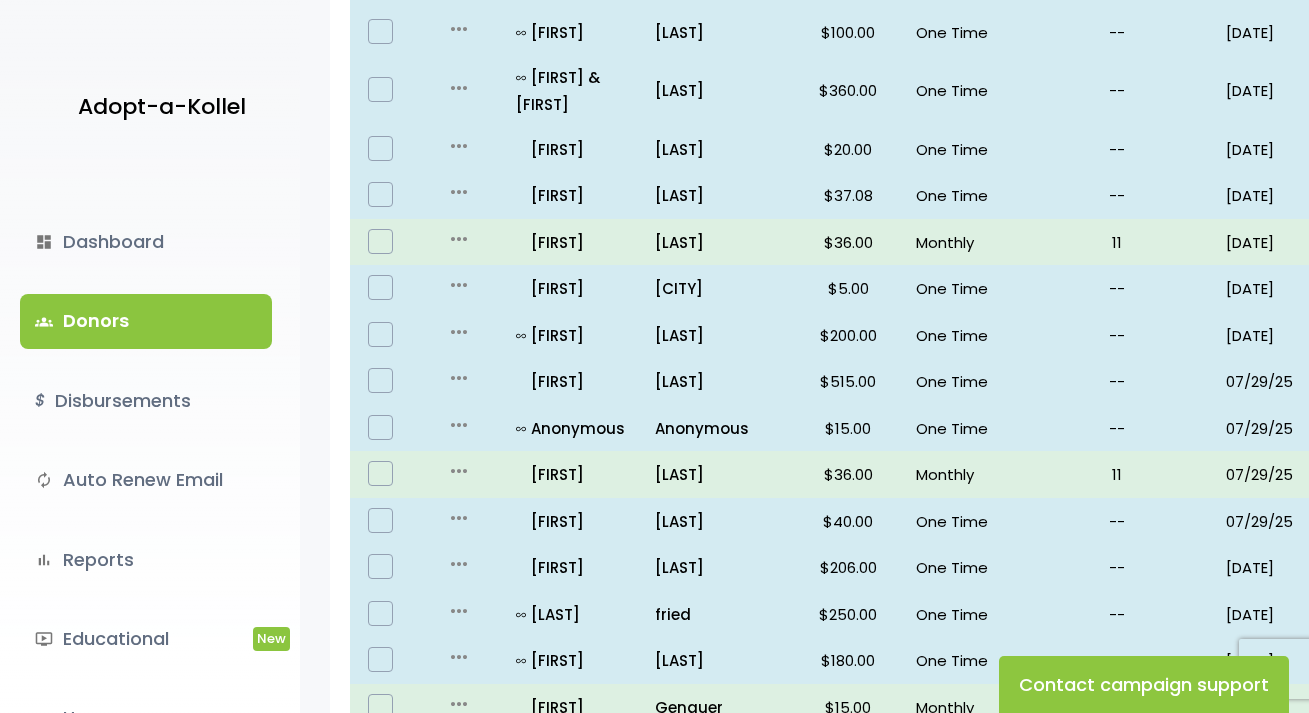 scroll, scrollTop: 1340, scrollLeft: 0, axis: vertical 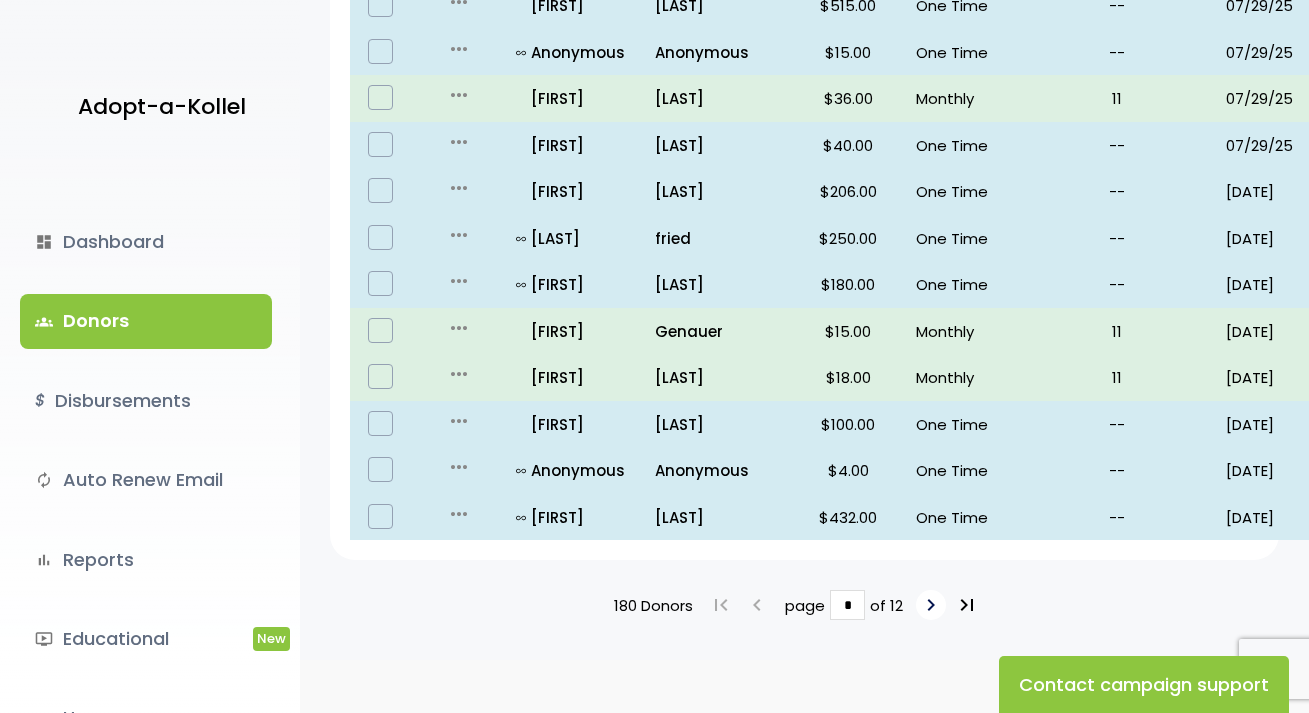 click on "keyboard_arrow_right" at bounding box center [931, 605] 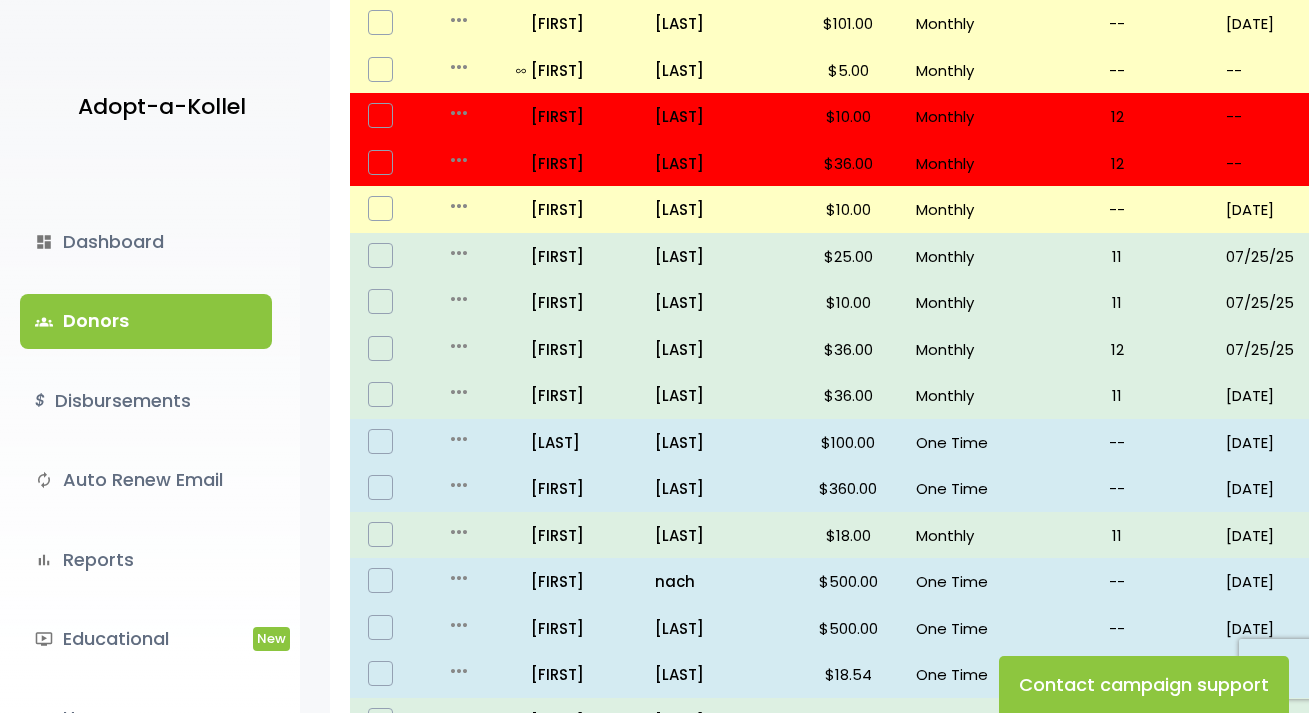 scroll, scrollTop: 800, scrollLeft: 0, axis: vertical 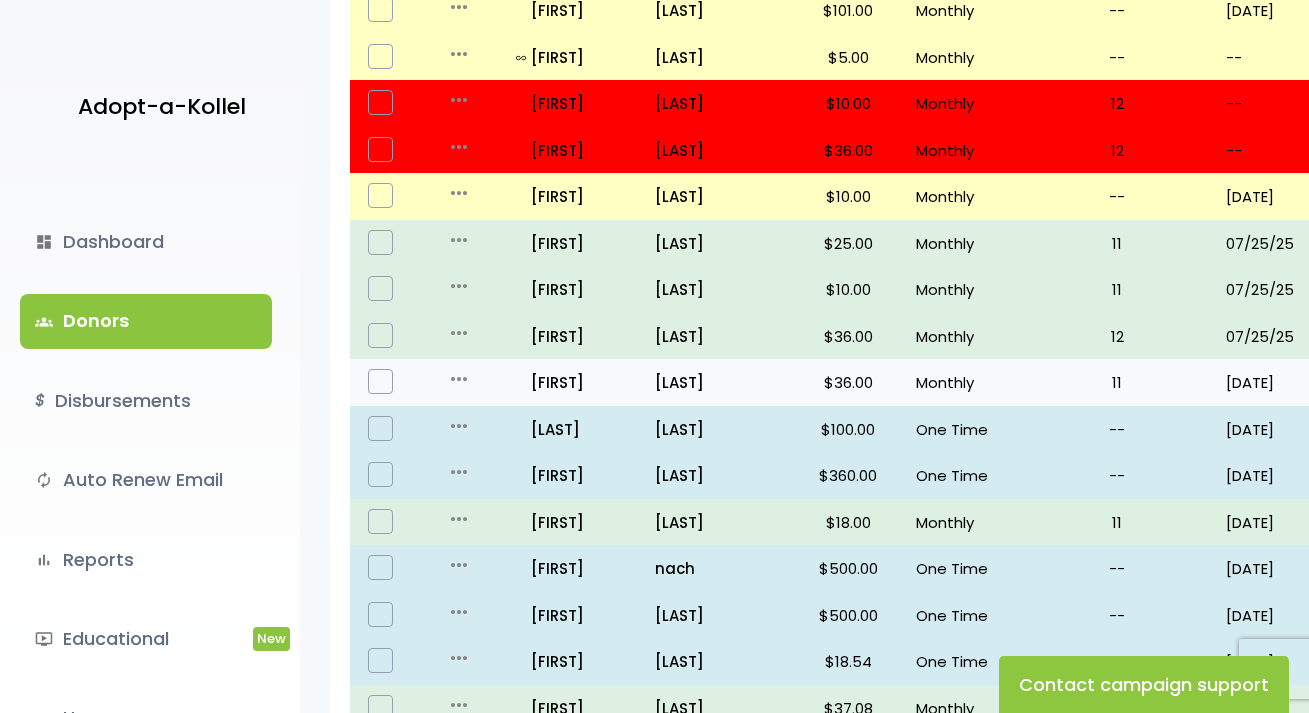 click on "$36.00" at bounding box center (848, 382) 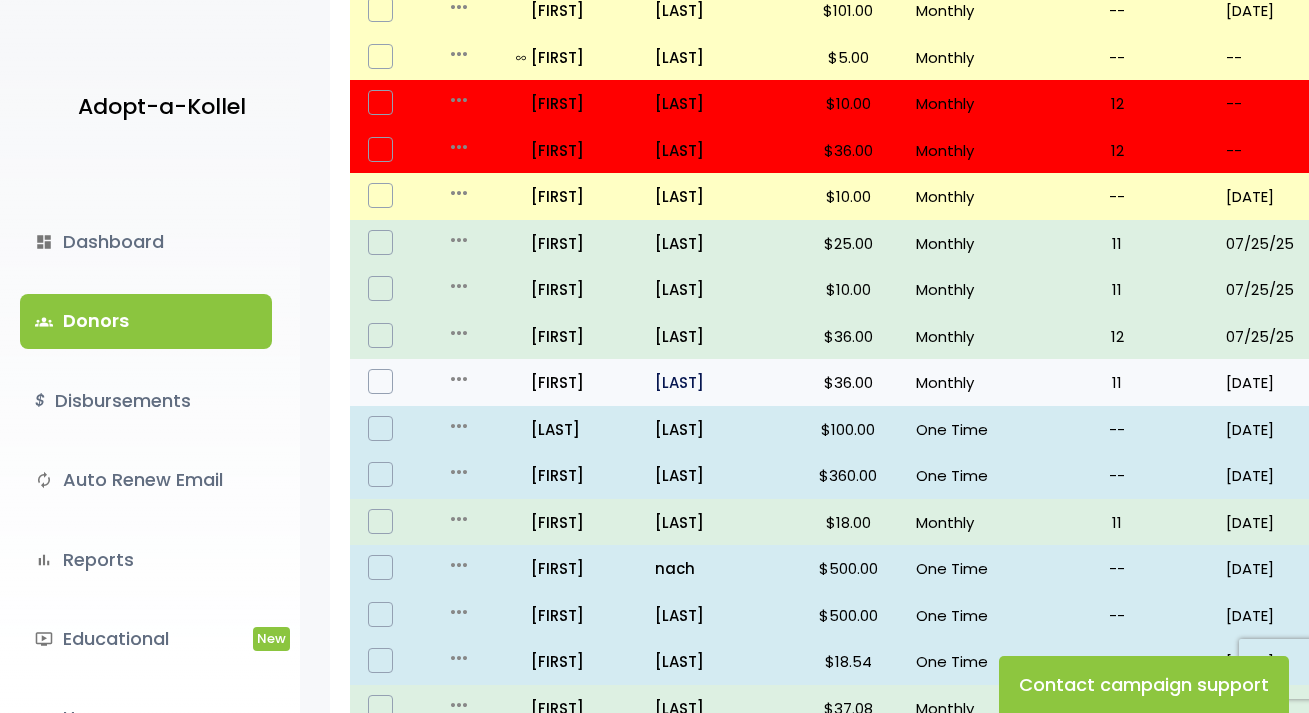 click on "Borowski" at bounding box center (717, 382) 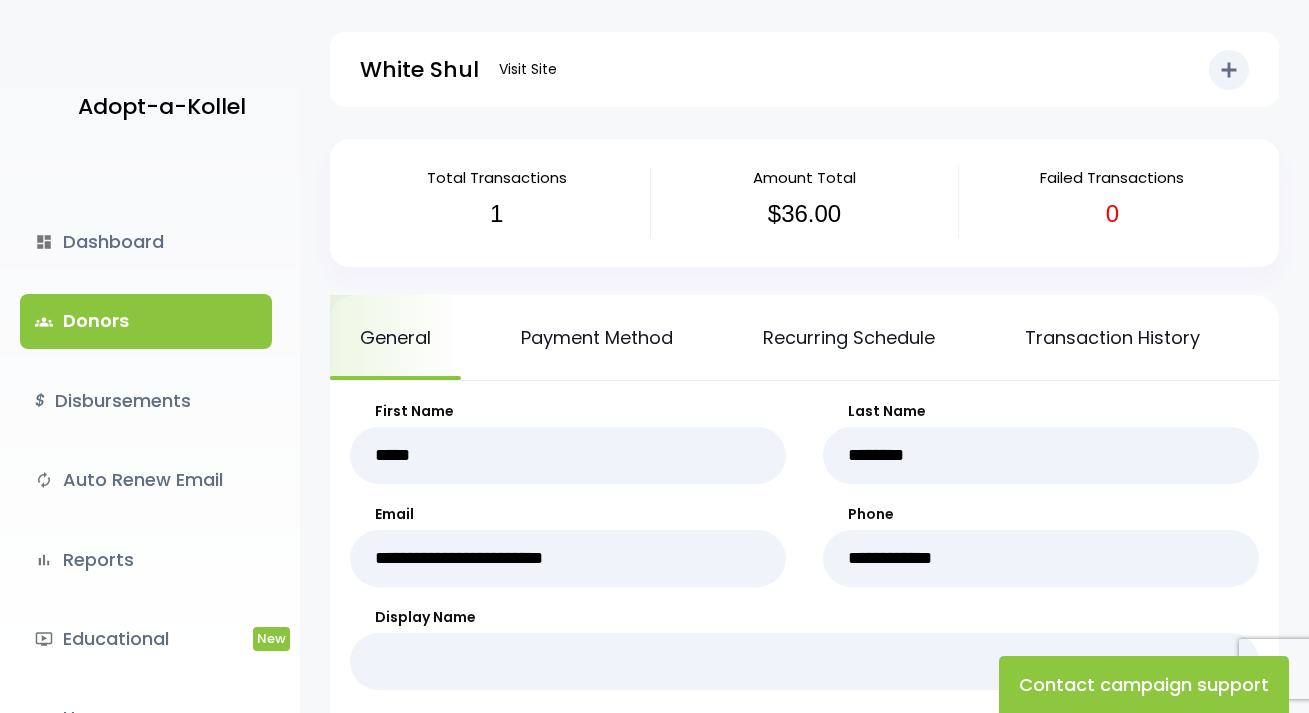 scroll, scrollTop: 0, scrollLeft: 0, axis: both 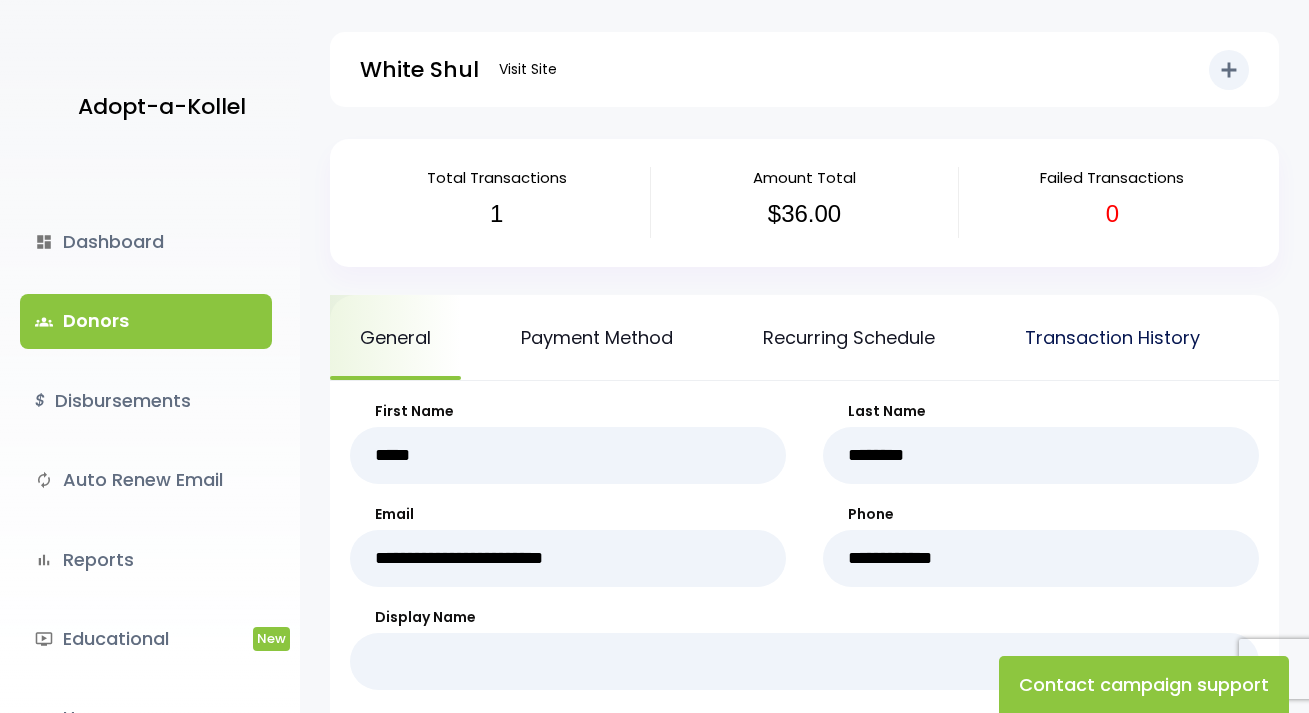 click on "Transaction History" at bounding box center (1112, 337) 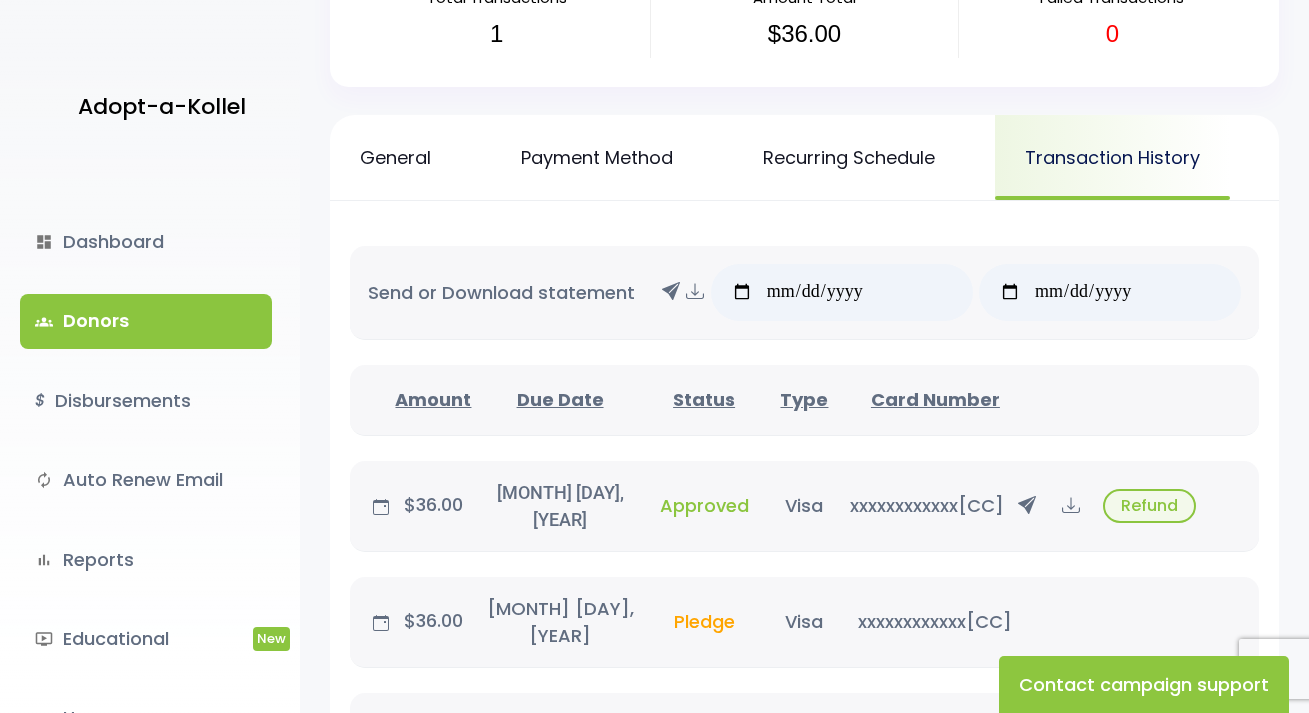scroll, scrollTop: 200, scrollLeft: 0, axis: vertical 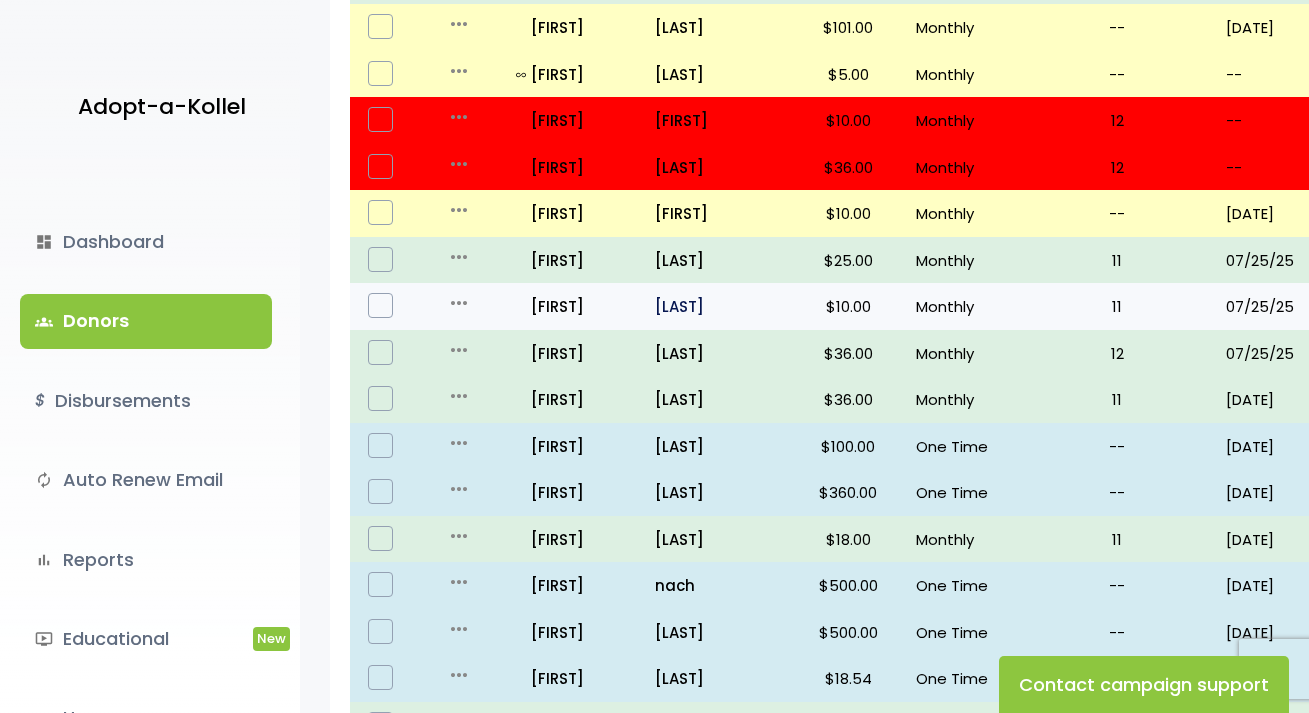 click on "[LAST]" at bounding box center (717, 306) 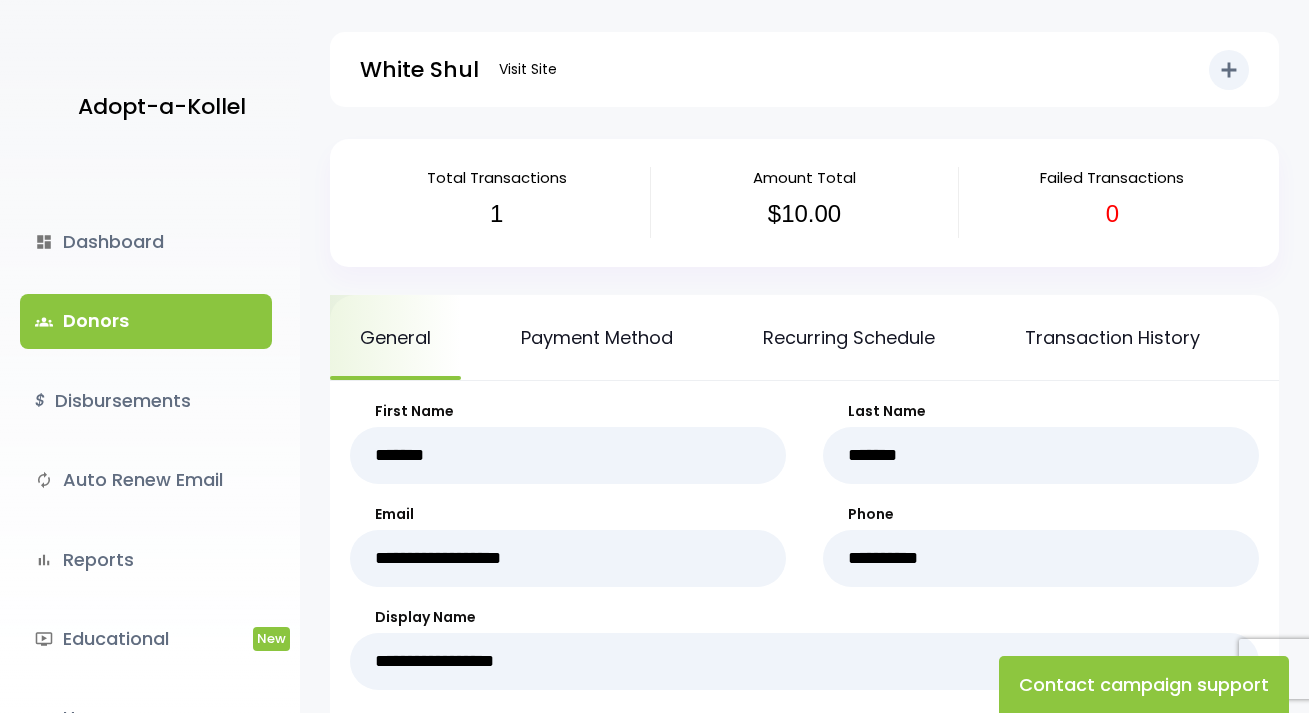 scroll, scrollTop: 0, scrollLeft: 0, axis: both 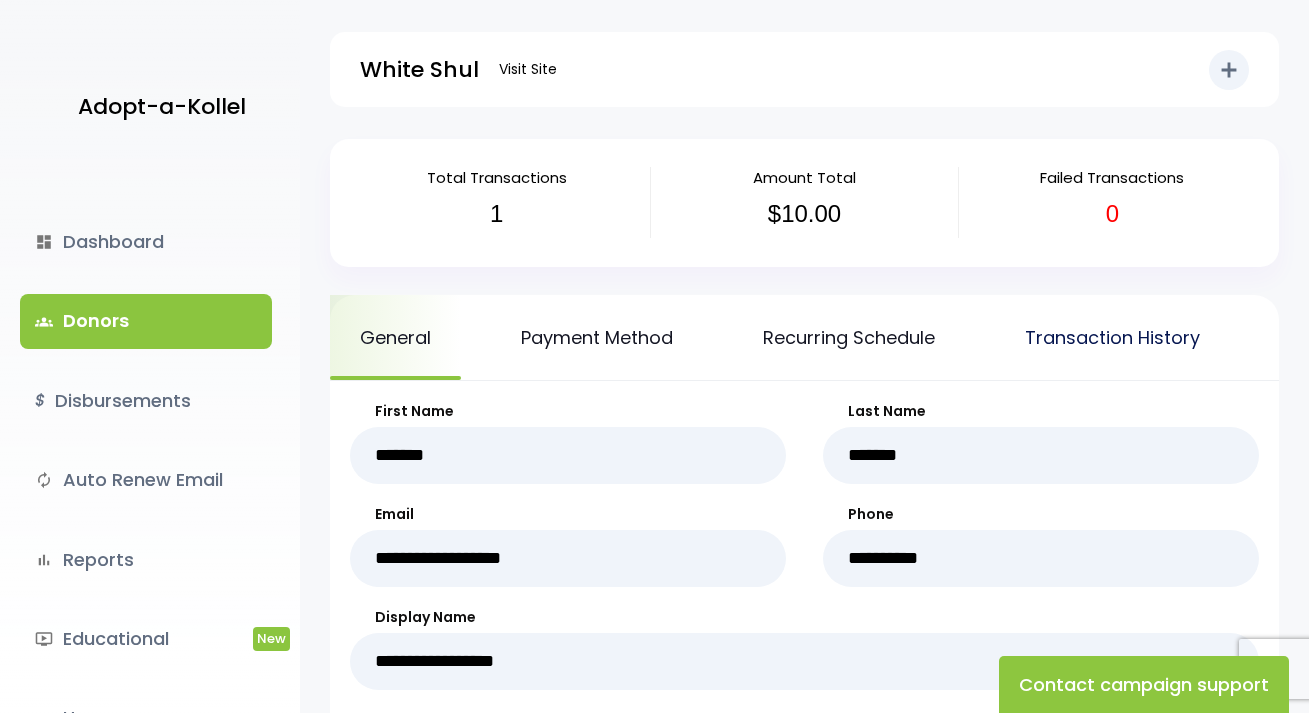 click on "Transaction History" at bounding box center (1112, 337) 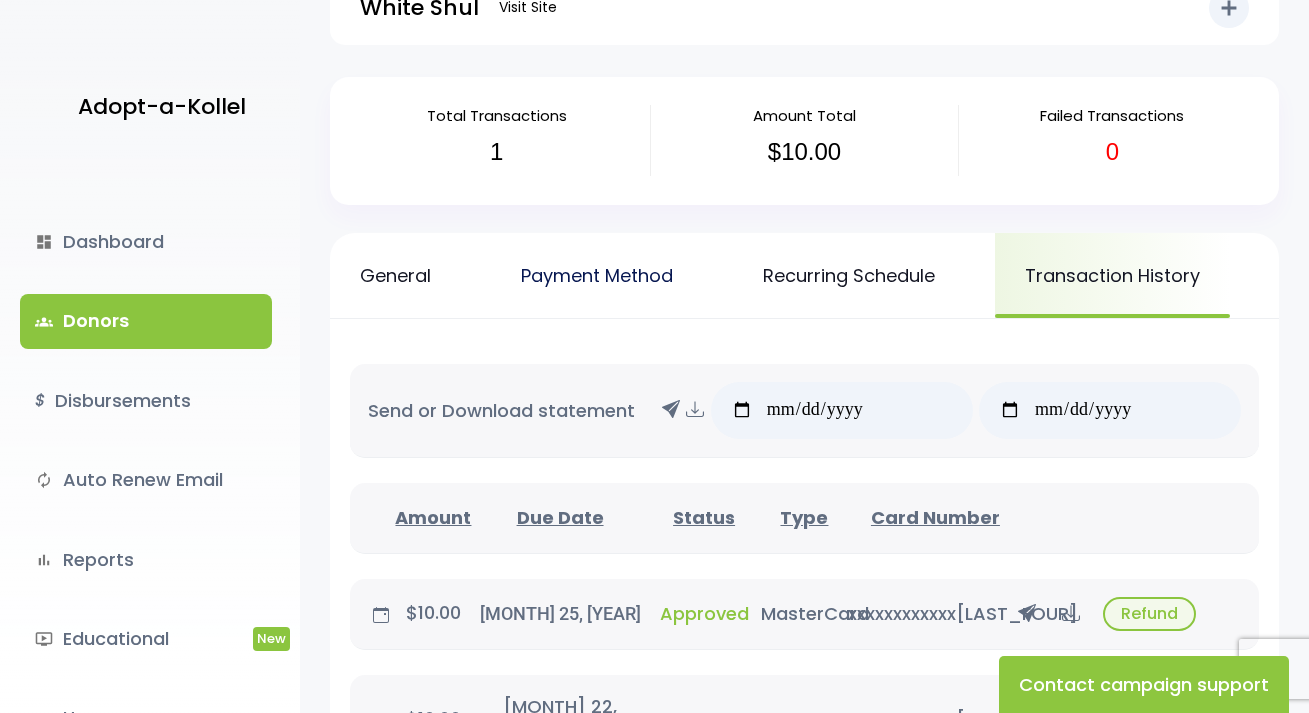 scroll, scrollTop: 300, scrollLeft: 0, axis: vertical 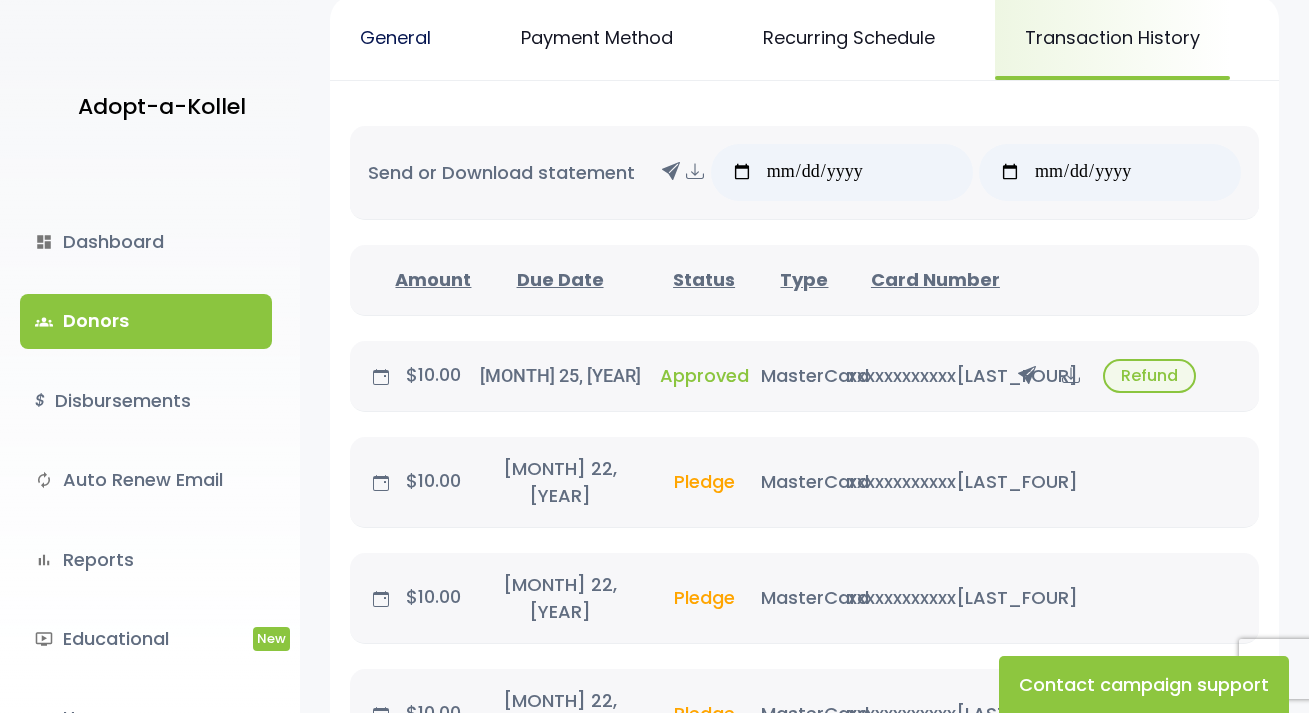 click on "General" at bounding box center (395, 37) 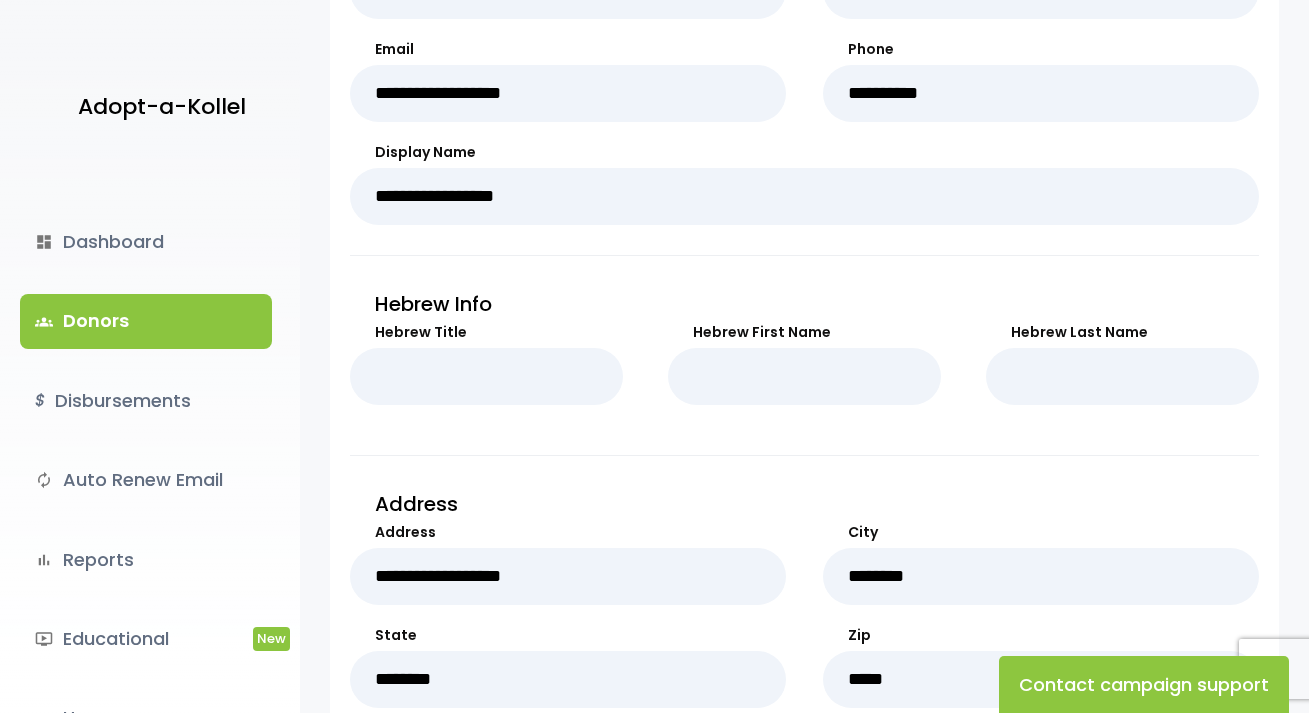 scroll, scrollTop: 500, scrollLeft: 0, axis: vertical 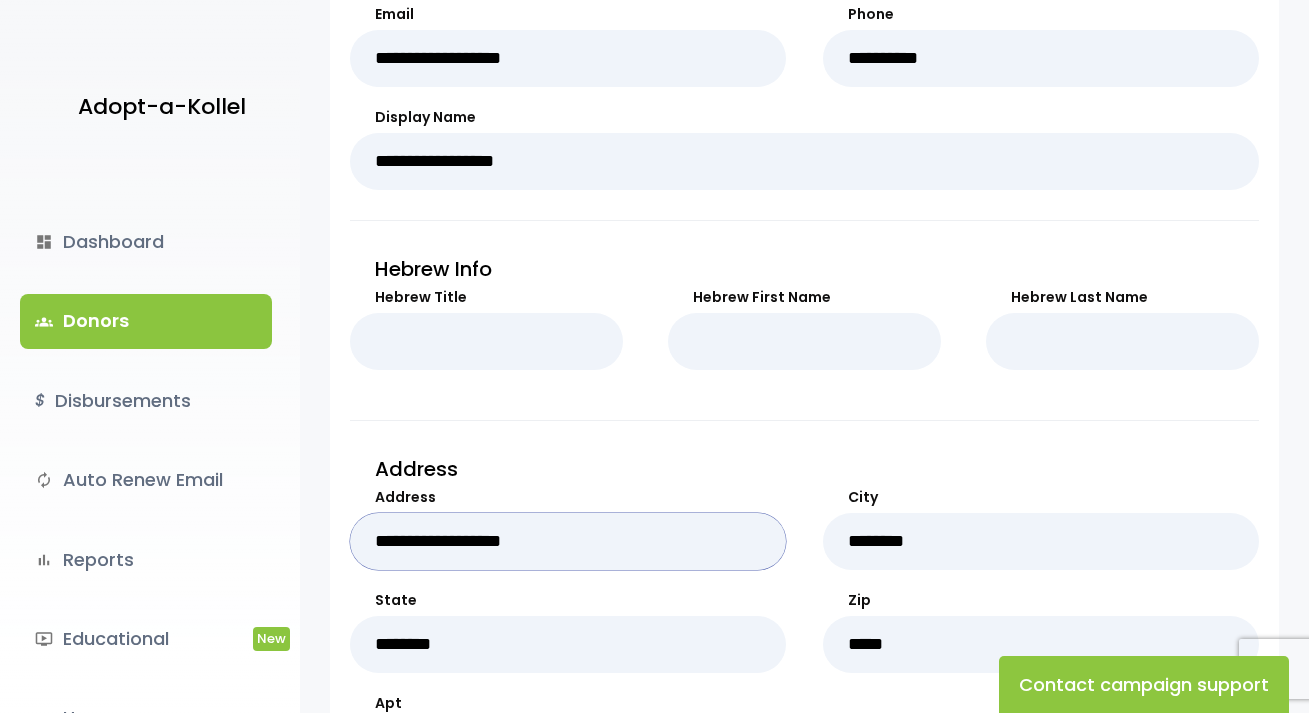 drag, startPoint x: 594, startPoint y: 572, endPoint x: 262, endPoint y: 518, distance: 336.36288 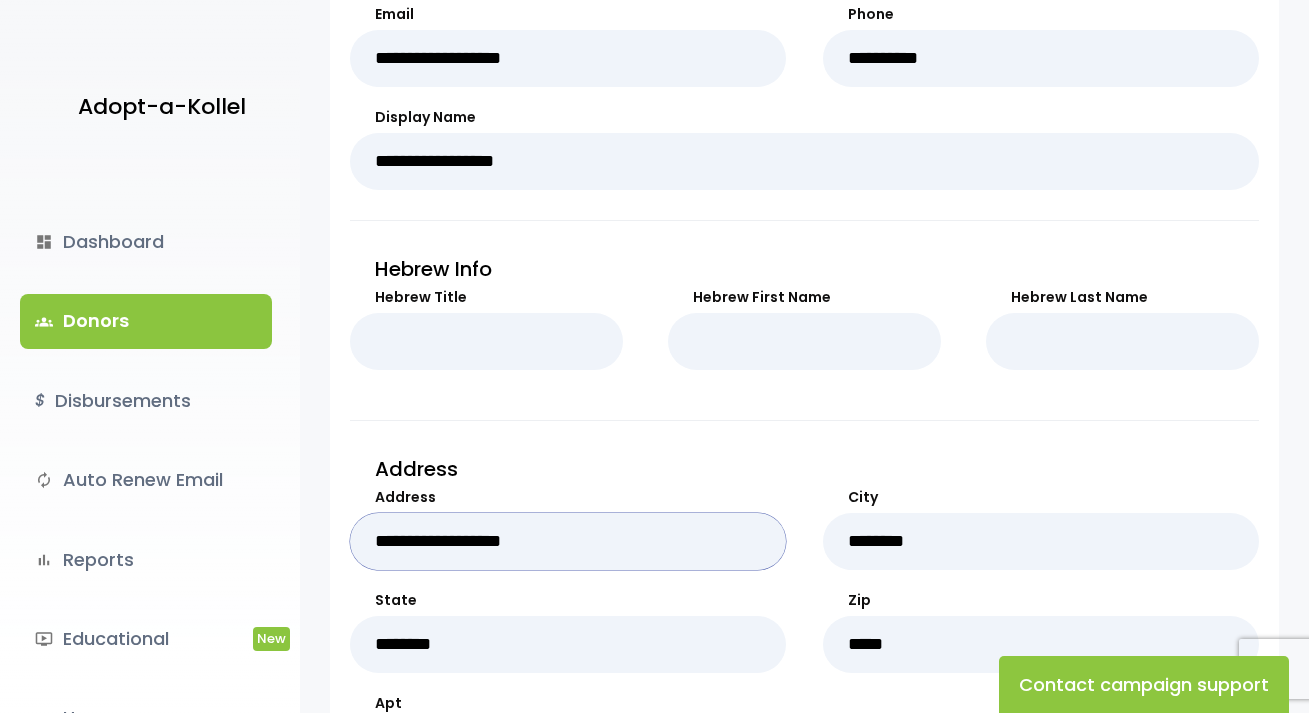 click on "Adopt-a-Kollel
dashboard Dashboard
groups Donors
$ Disbursements
autorenew Auto Renew Email
bar_chart Reports
ondemand_video Educational New
manage_accounts Users
launch View Site
.st0 {
fill: none;
}
Log Out
.st0{fill:none;}
White Shul
Visit Site
add
Shortcuts
person
Donor
attach_money
Donation
attach_money
User" at bounding box center (654, 446) 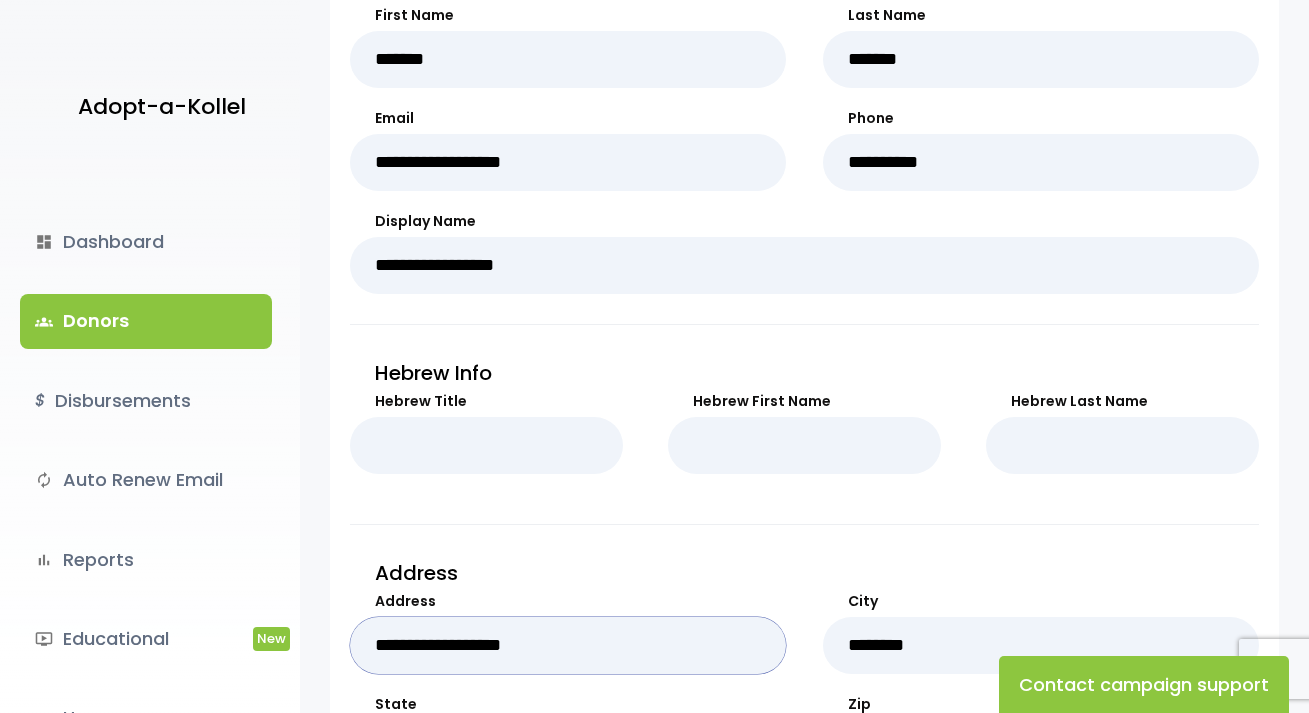 scroll, scrollTop: 200, scrollLeft: 0, axis: vertical 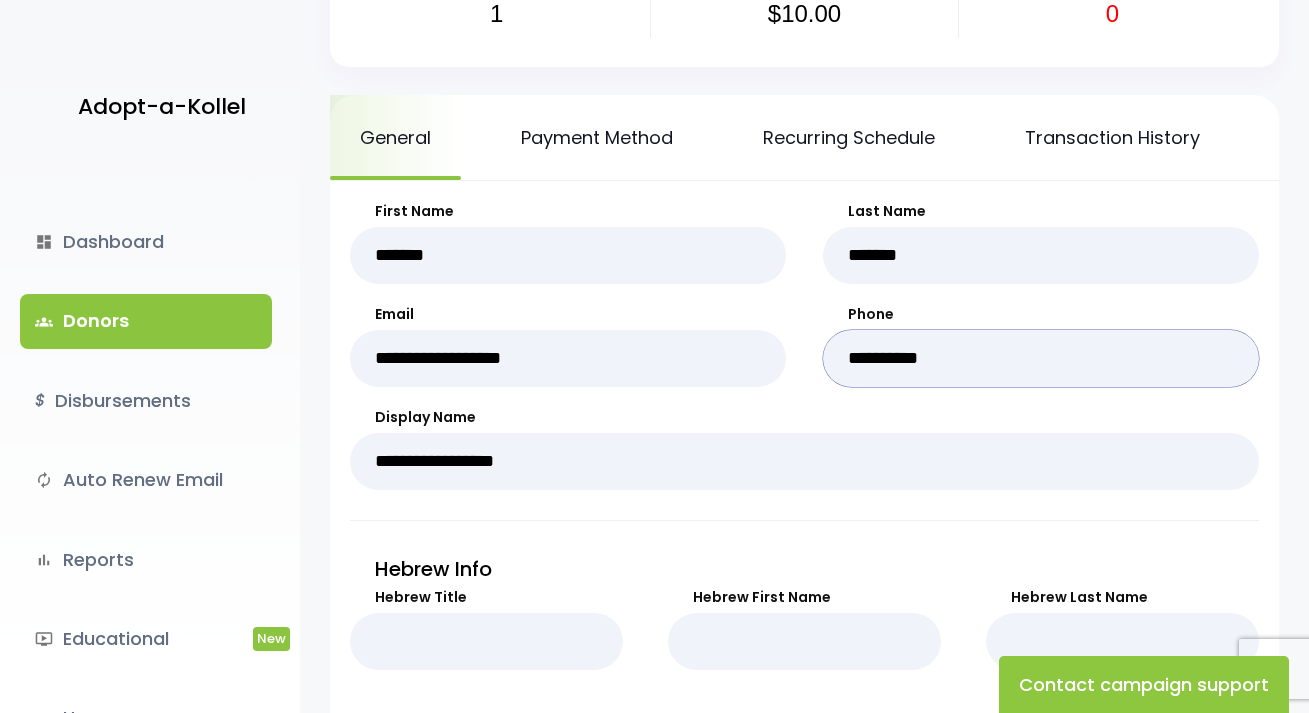 drag, startPoint x: 1009, startPoint y: 356, endPoint x: 724, endPoint y: 362, distance: 285.06314 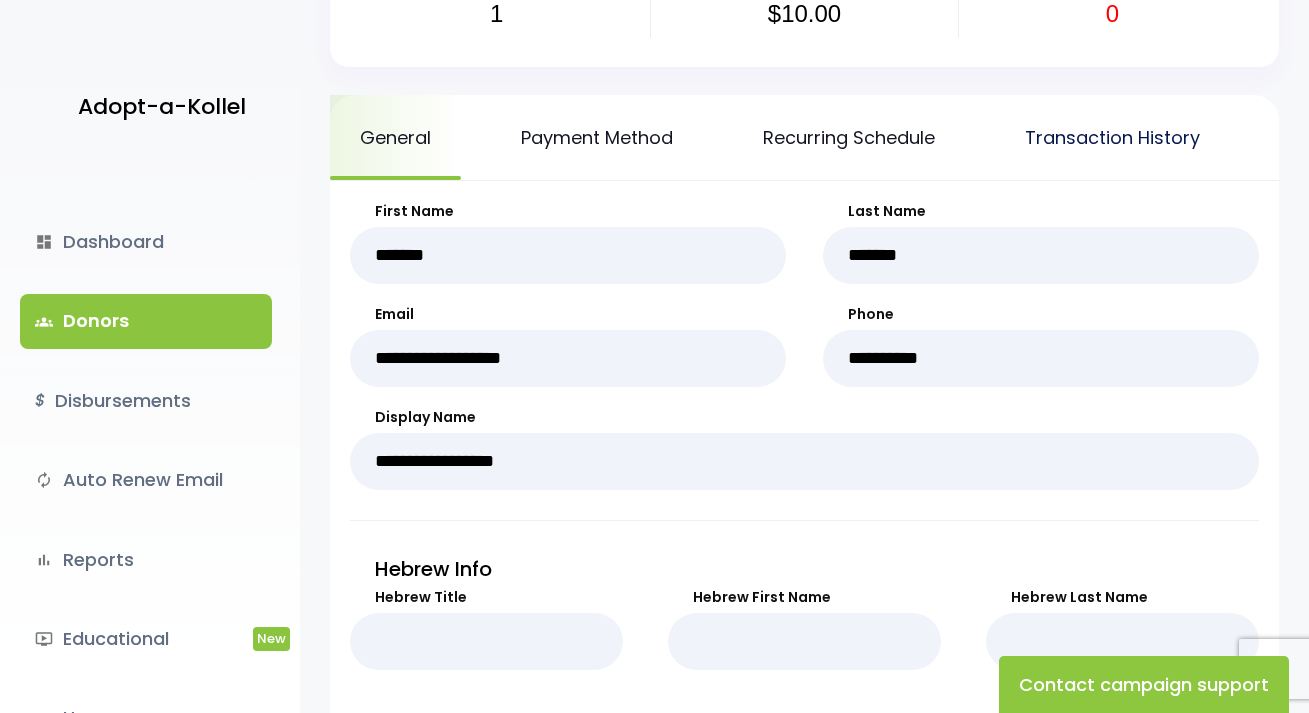 click on "Transaction History" at bounding box center [1112, 137] 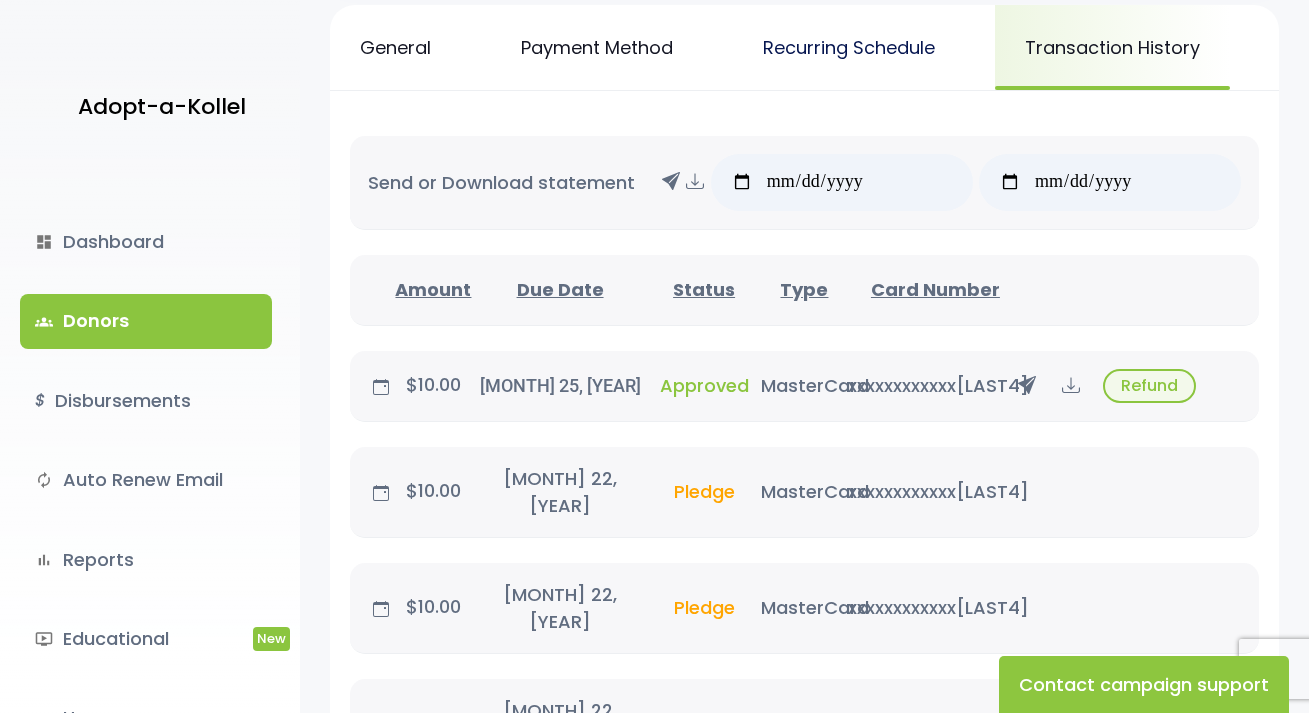 scroll, scrollTop: 300, scrollLeft: 0, axis: vertical 